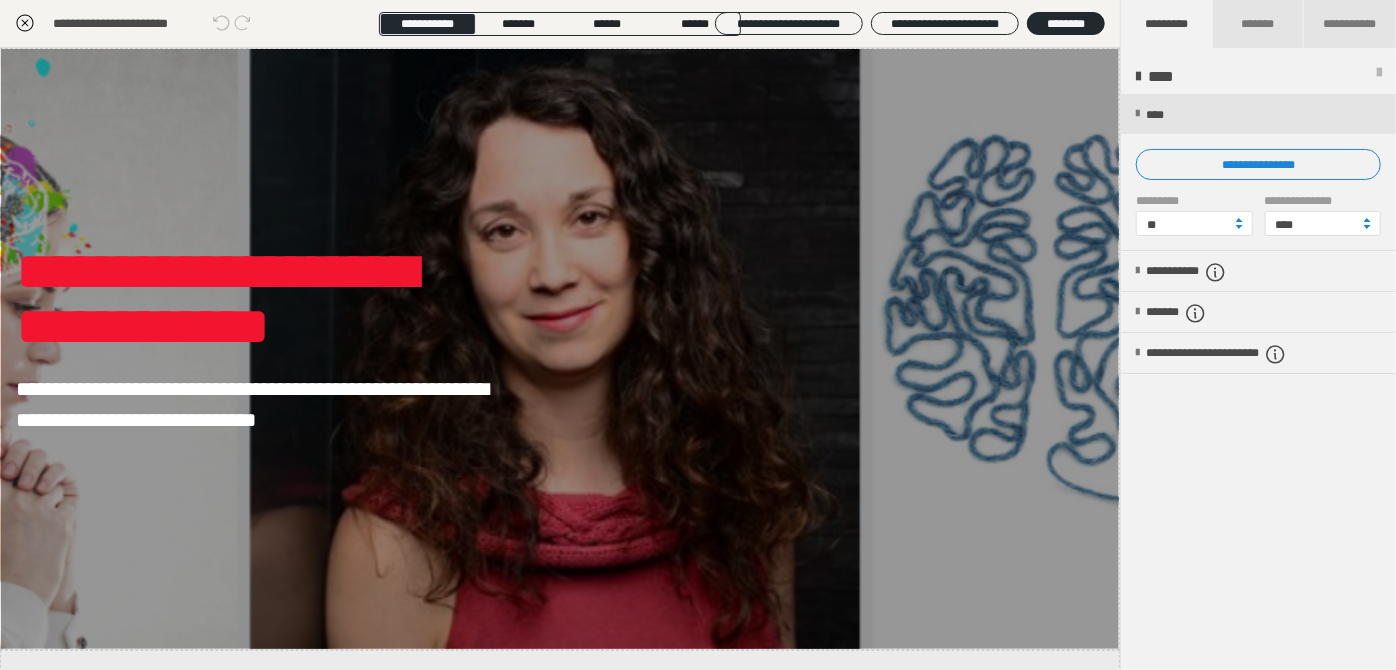 scroll, scrollTop: 0, scrollLeft: 0, axis: both 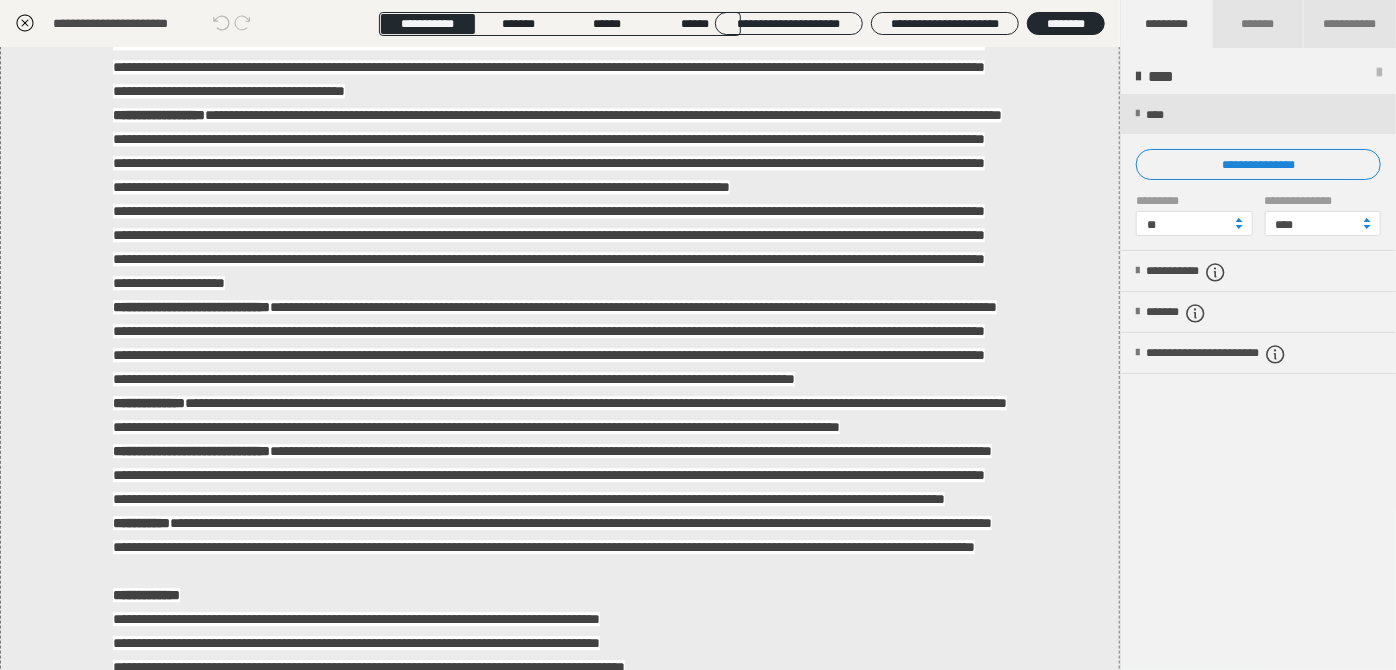 click 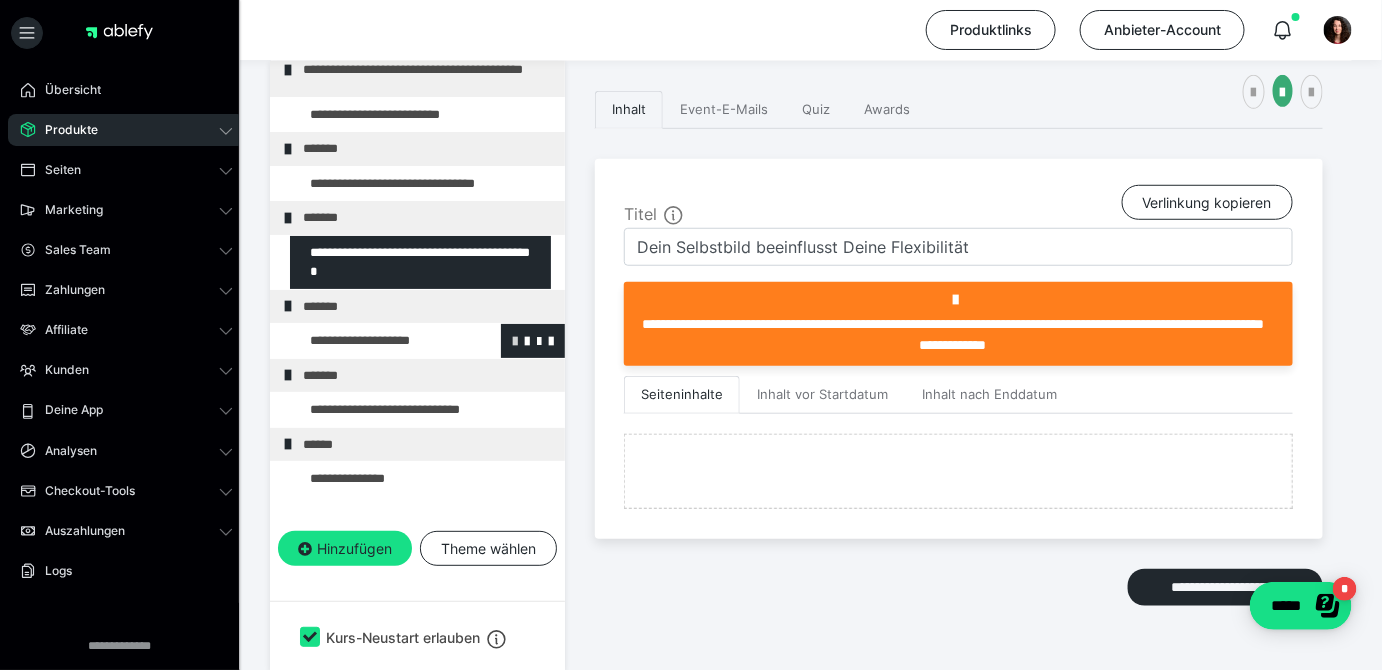 click at bounding box center [515, 340] 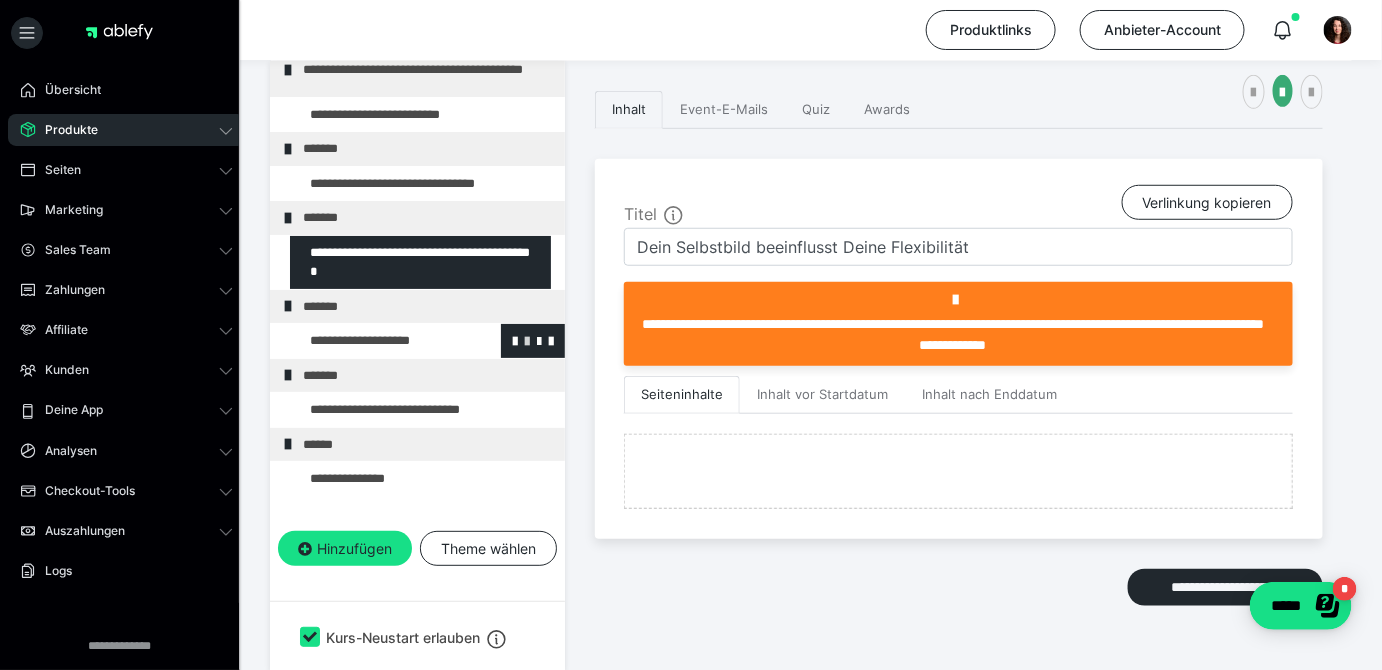 click at bounding box center [527, 340] 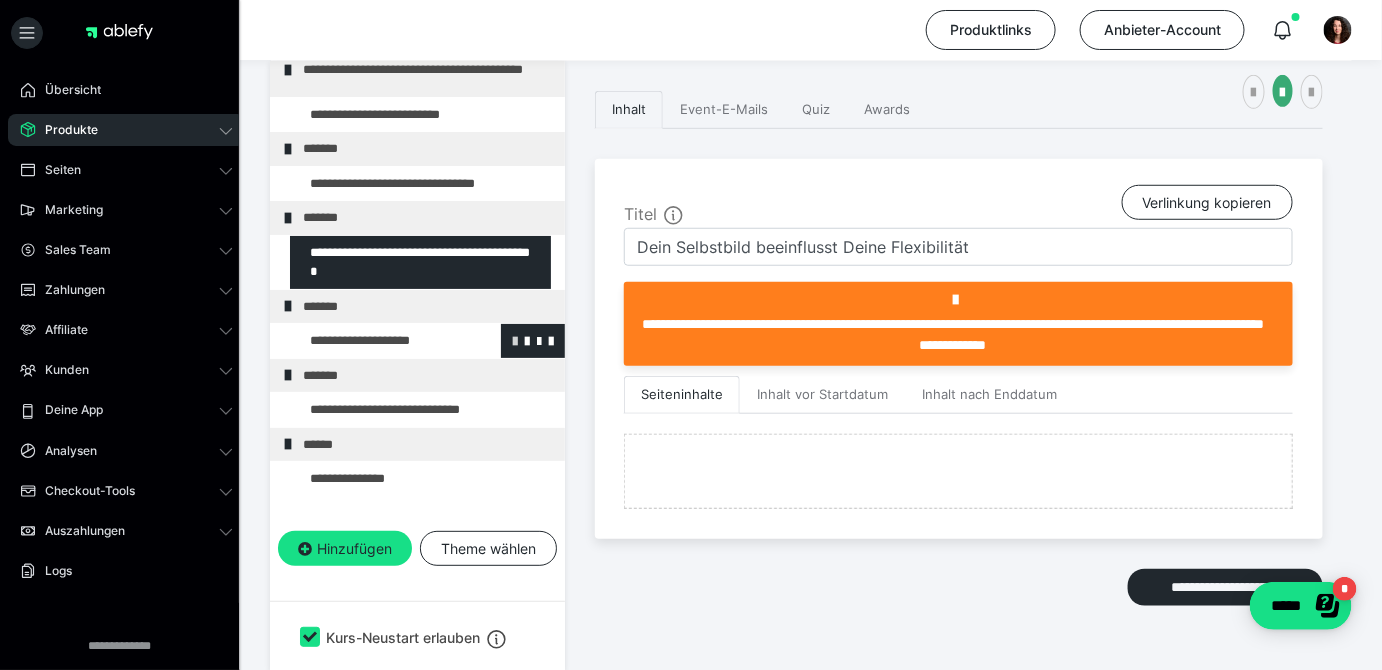 click at bounding box center (515, 340) 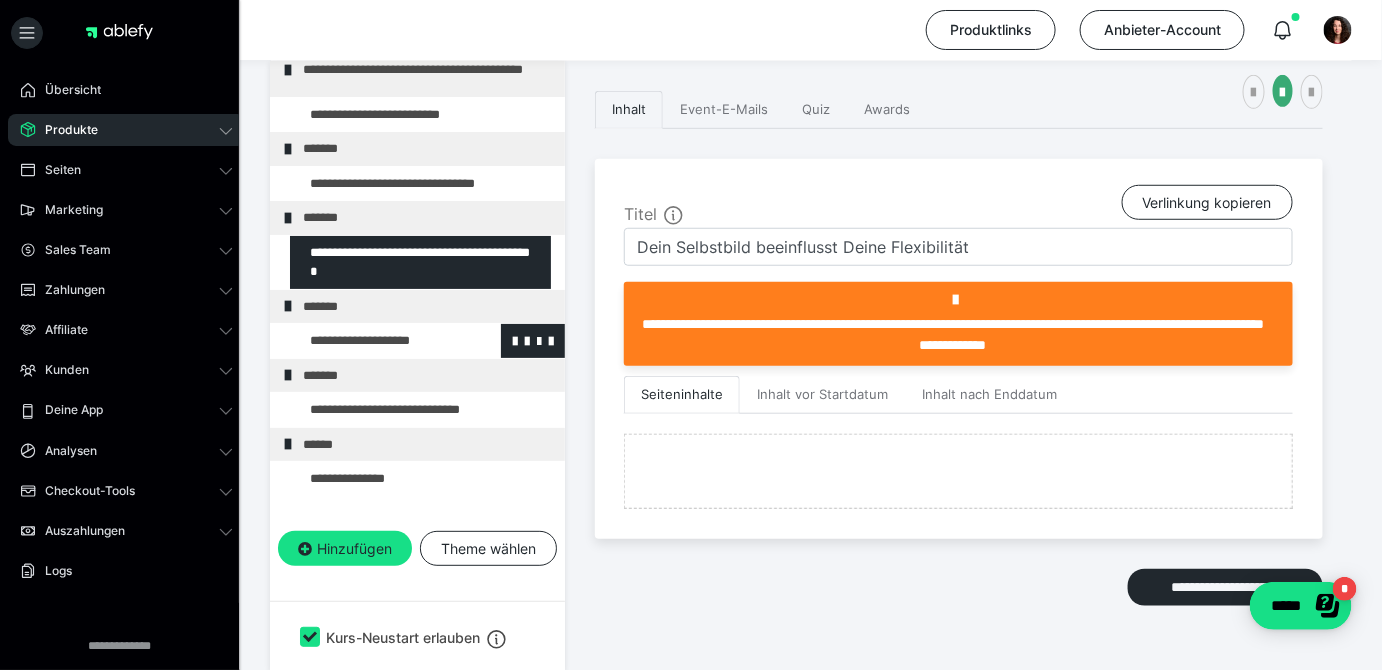 click at bounding box center (375, 341) 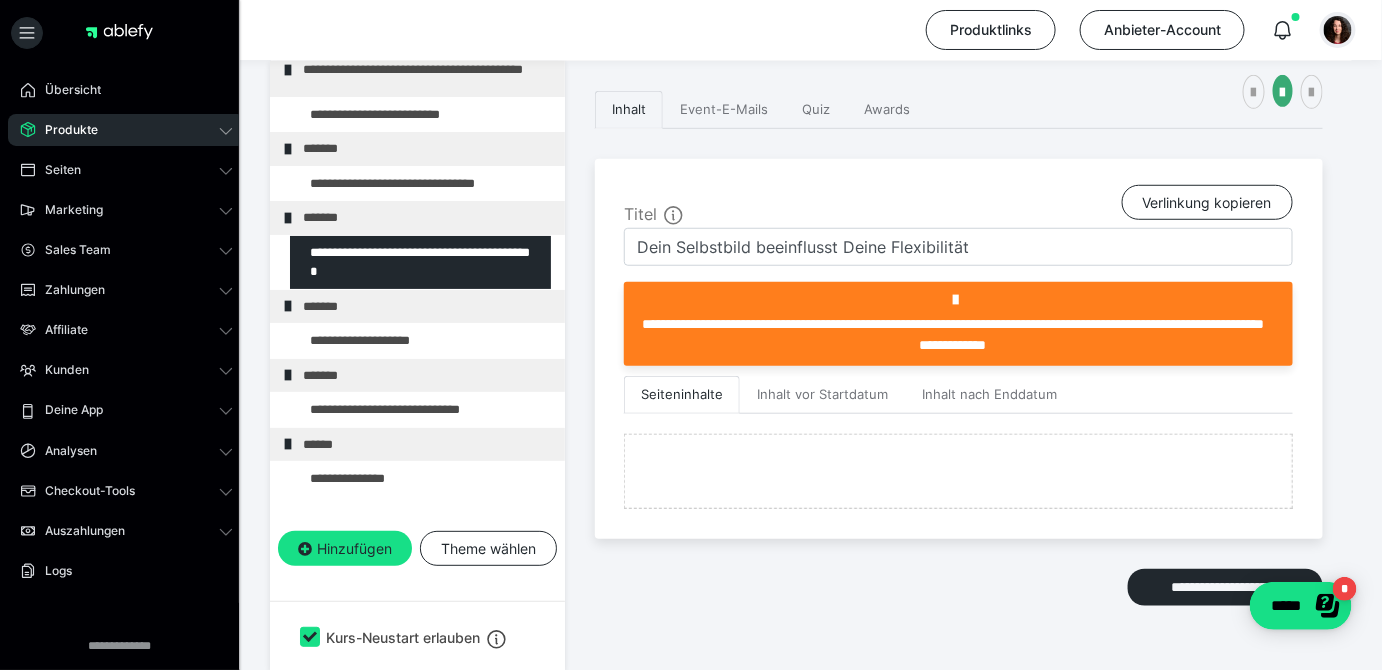 click at bounding box center [1338, 30] 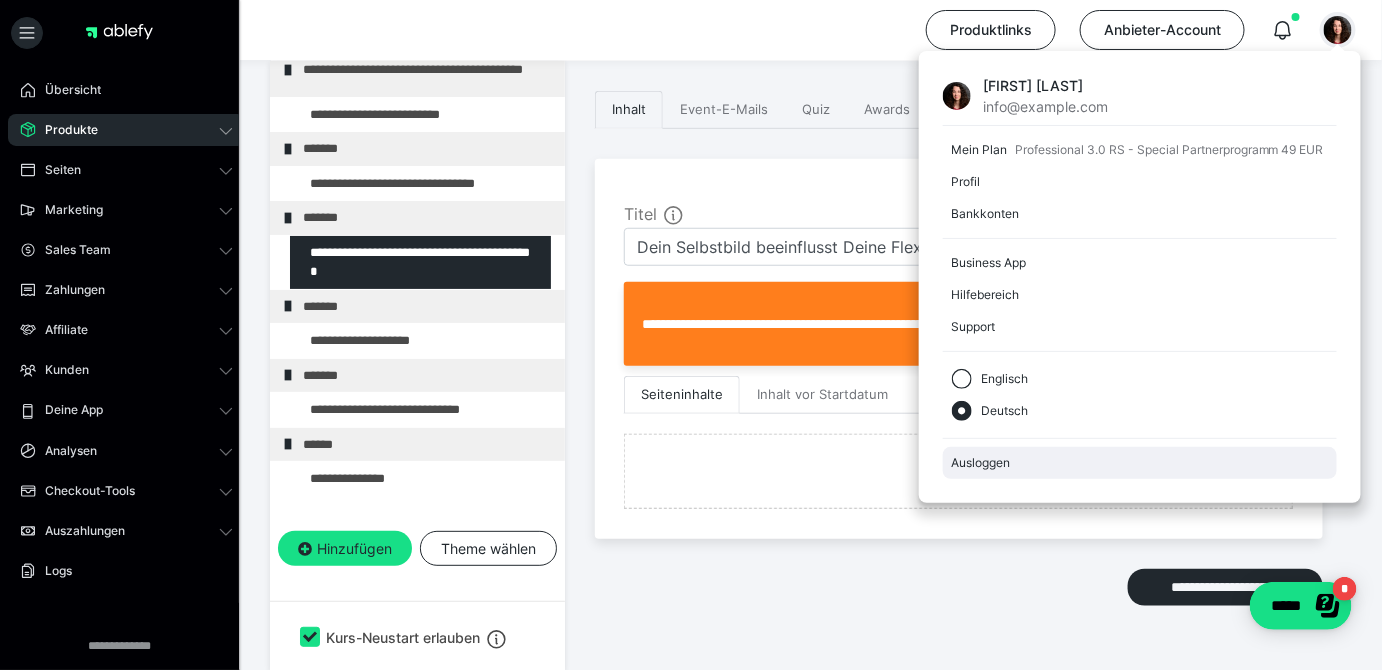 click on "Ausloggen" at bounding box center (1140, 463) 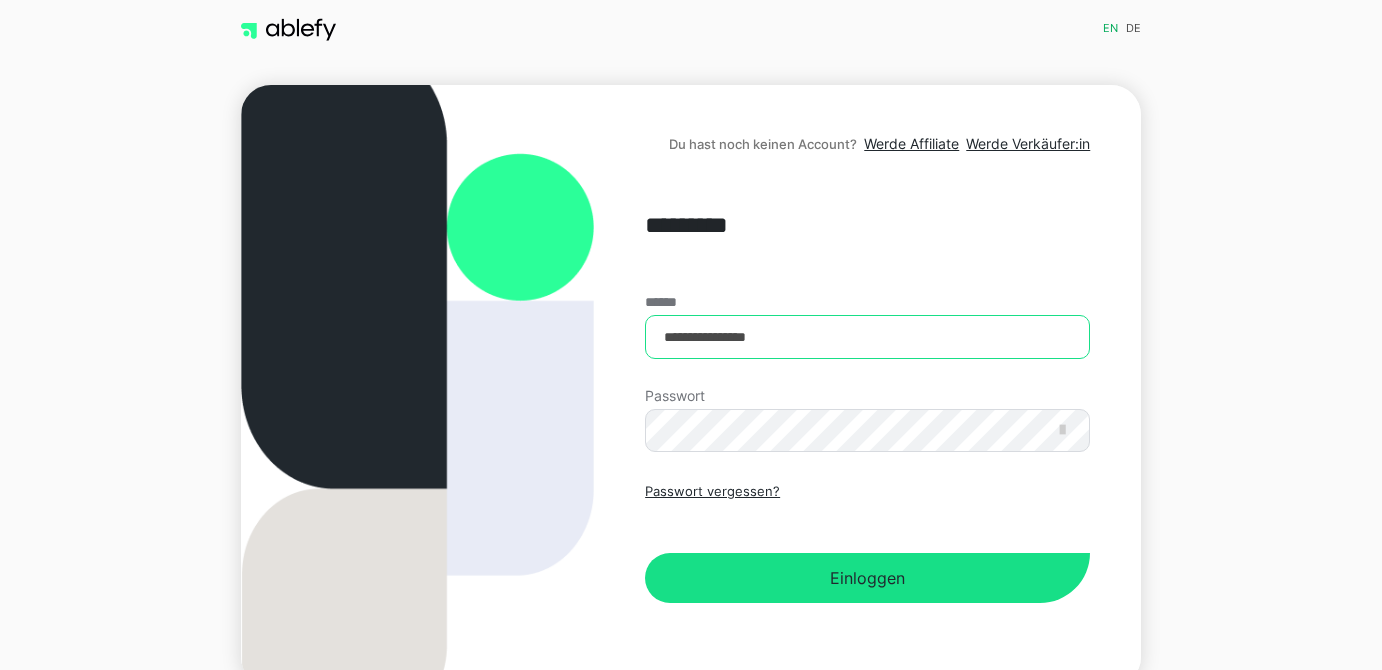 scroll, scrollTop: 0, scrollLeft: 0, axis: both 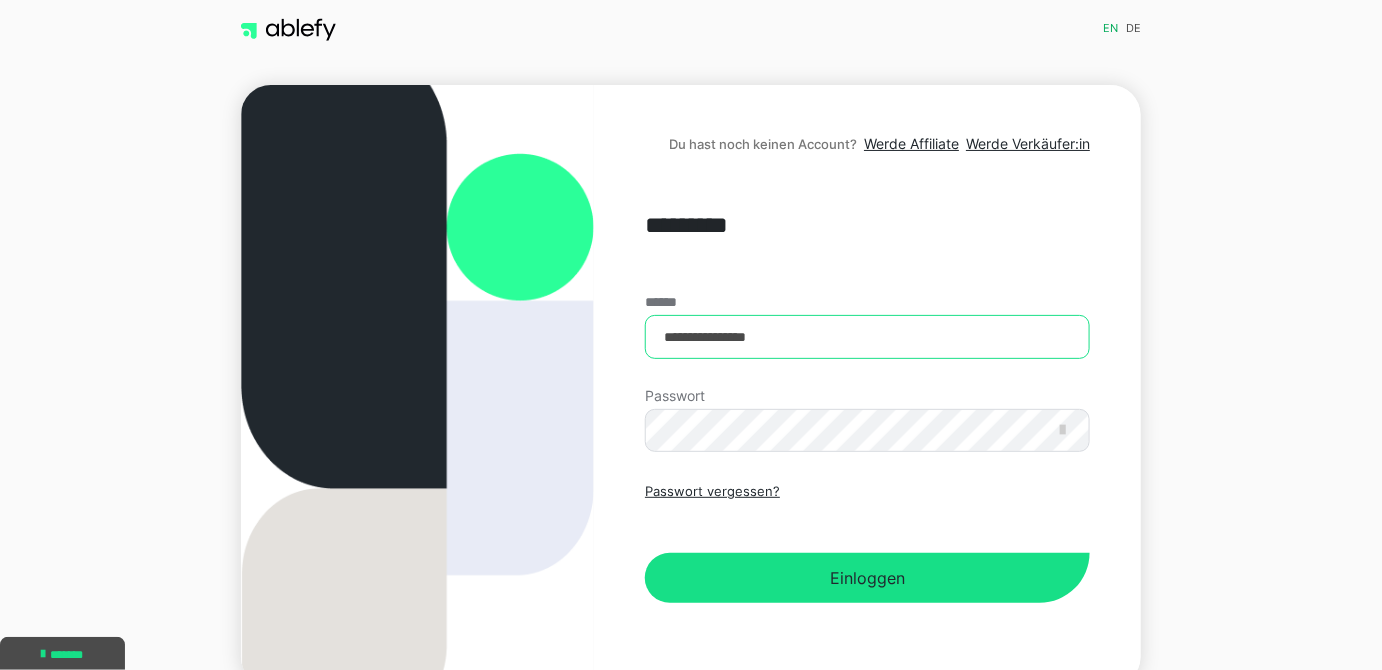 click on "**********" at bounding box center [867, 337] 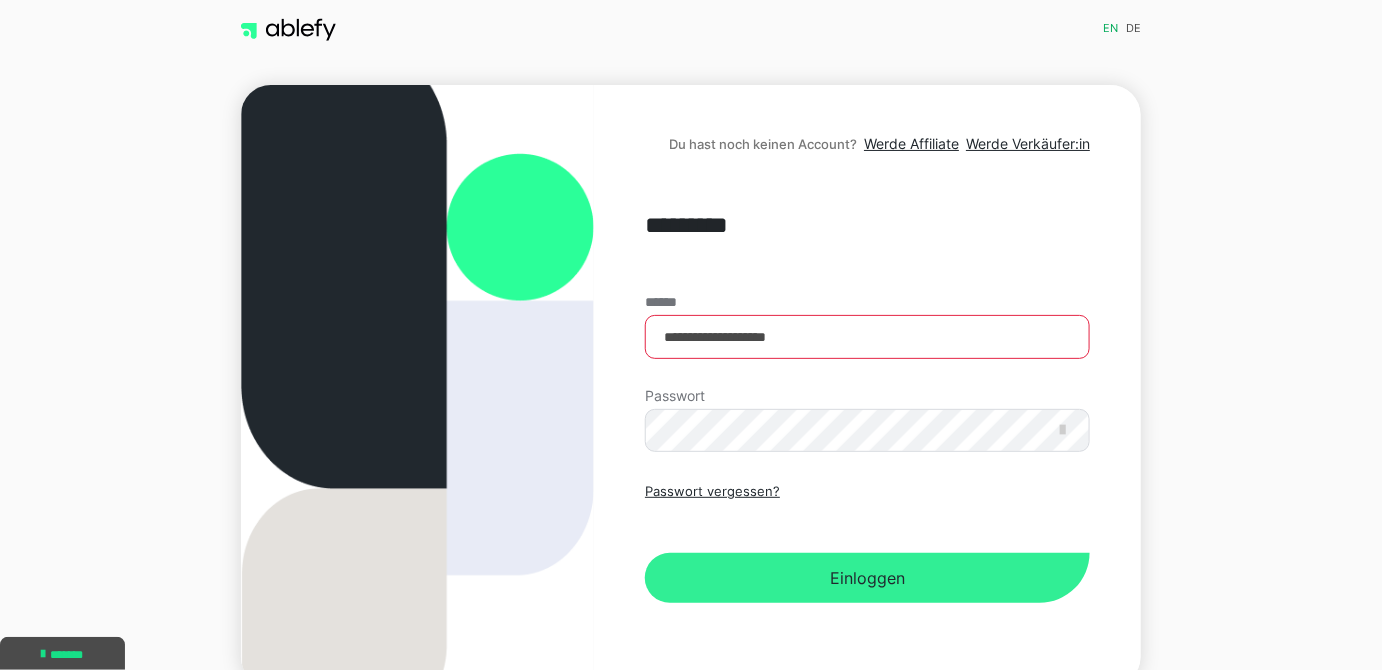click on "Einloggen" at bounding box center (867, 578) 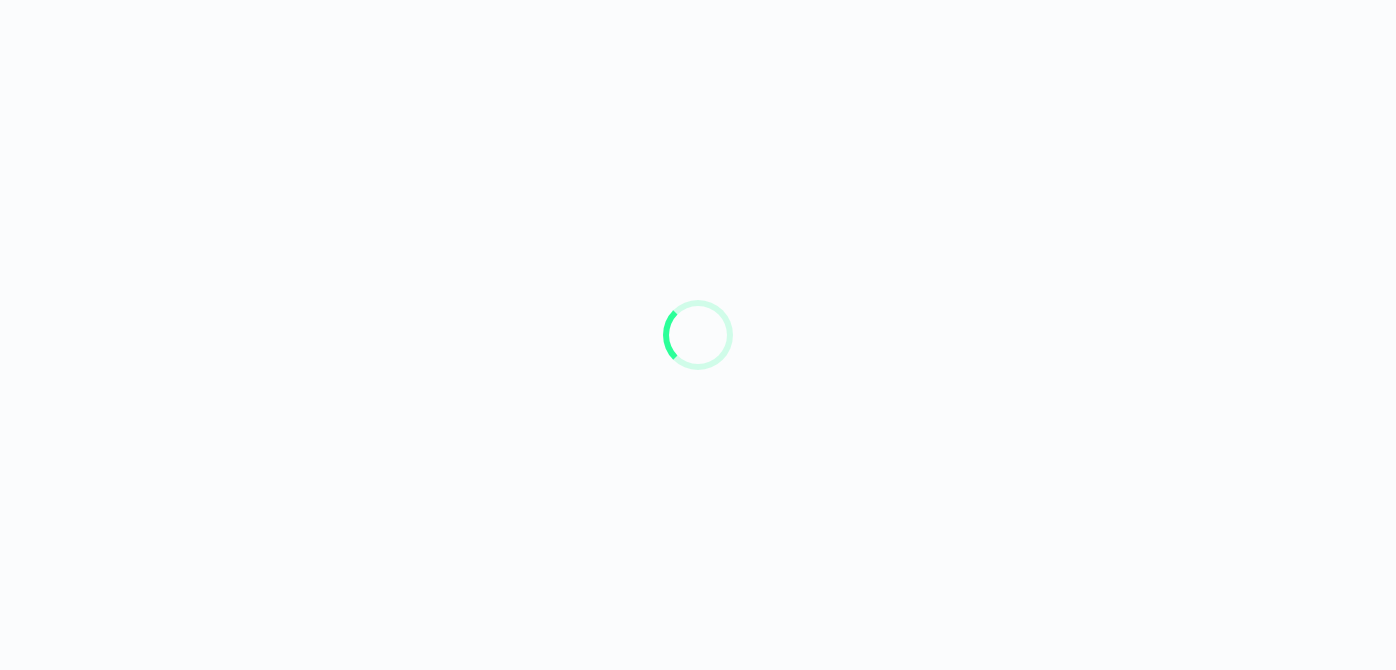 scroll, scrollTop: 0, scrollLeft: 0, axis: both 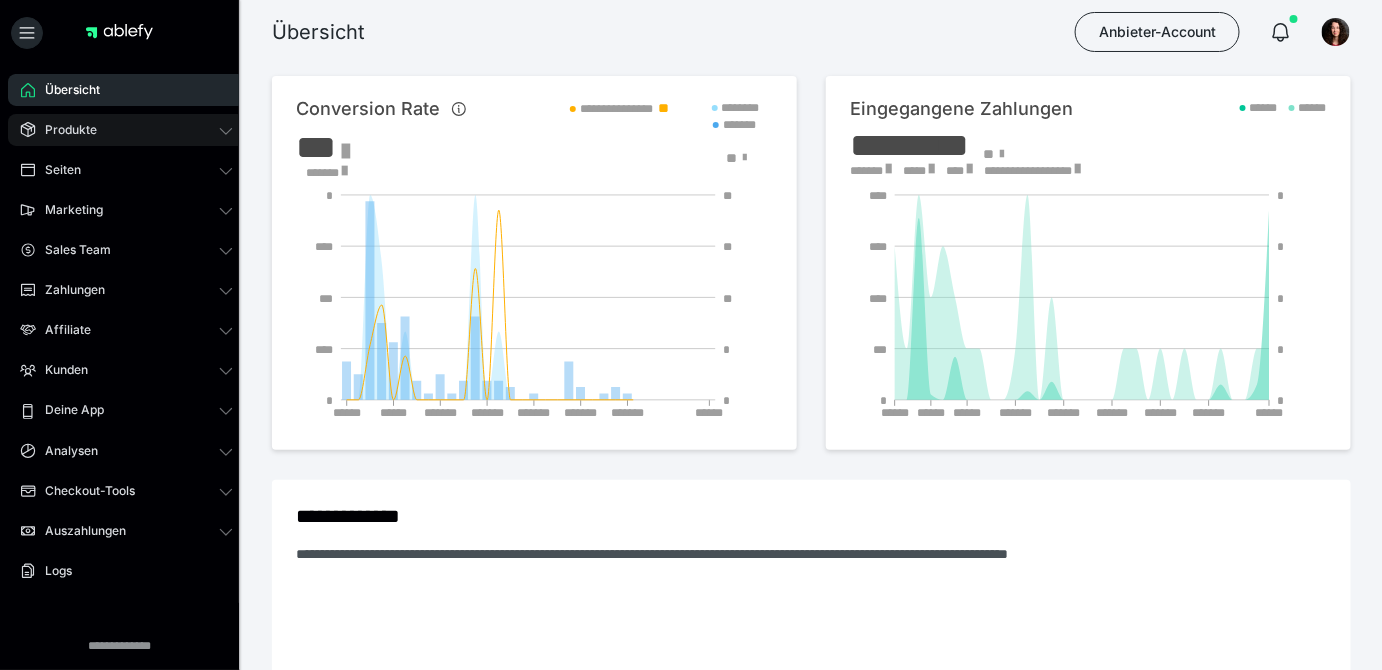 click on "Produkte" at bounding box center [64, 130] 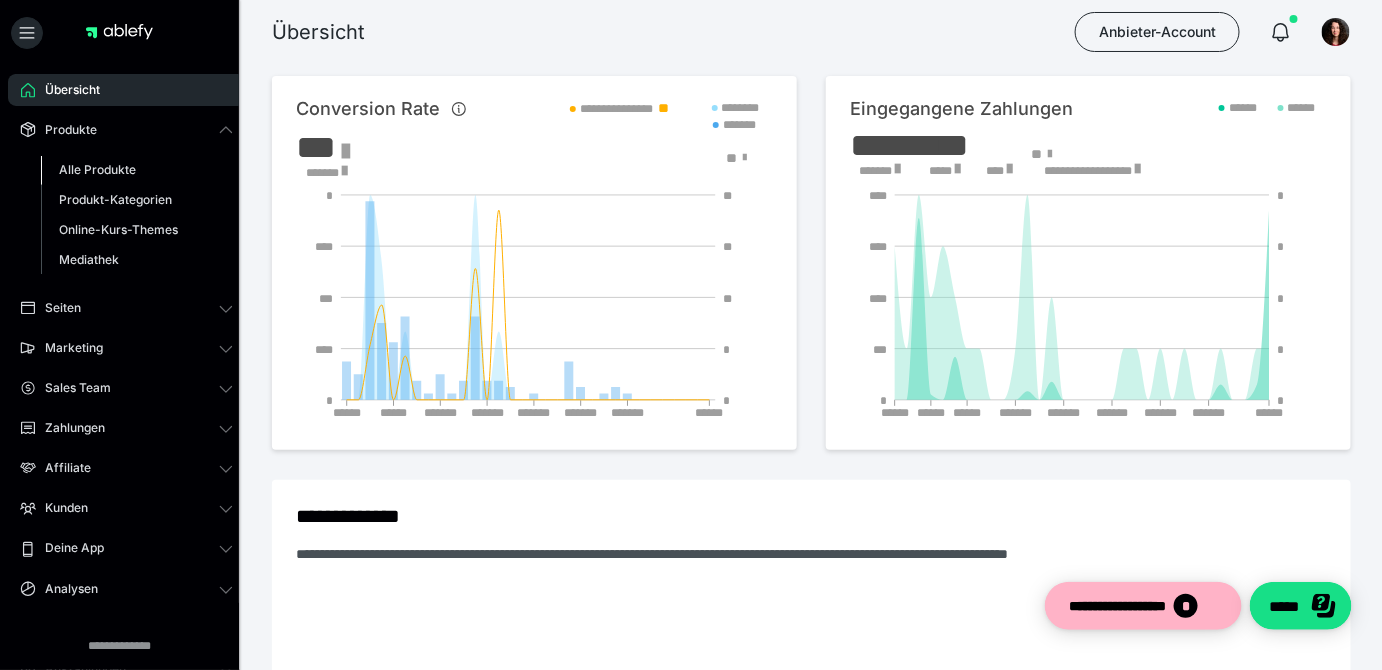 scroll, scrollTop: 0, scrollLeft: 0, axis: both 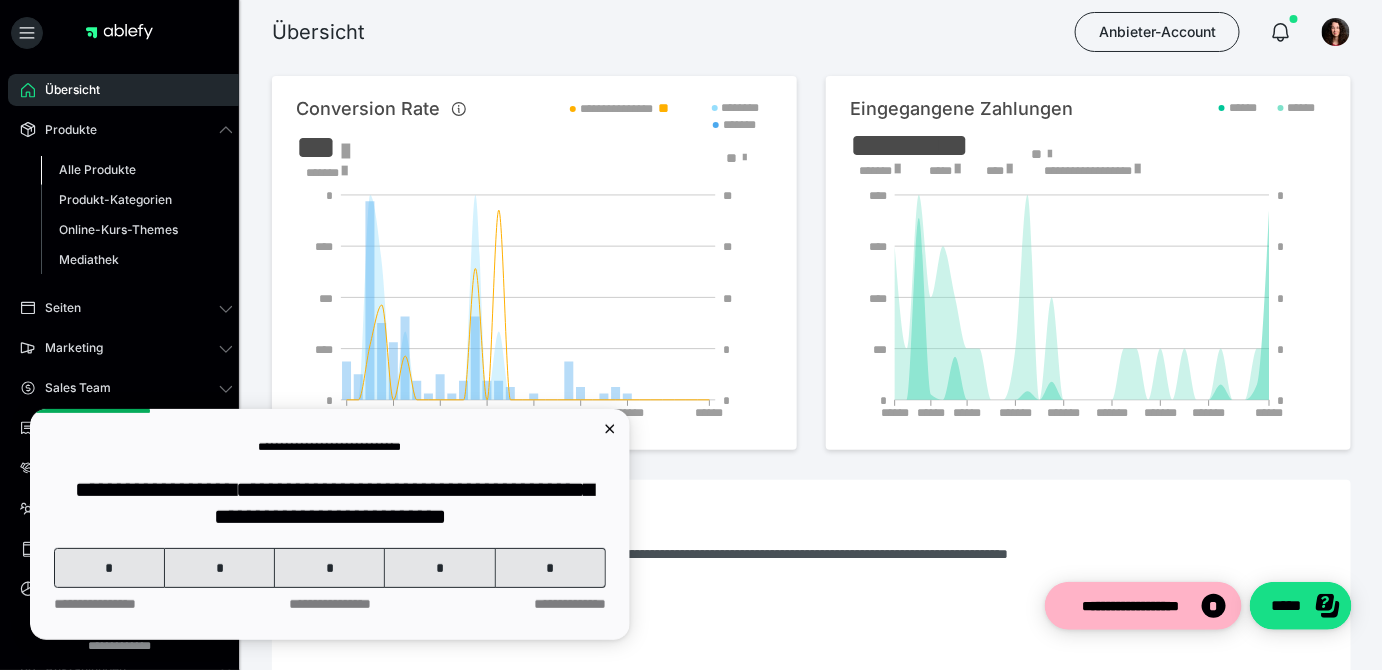 click on "Alle Produkte" at bounding box center [97, 169] 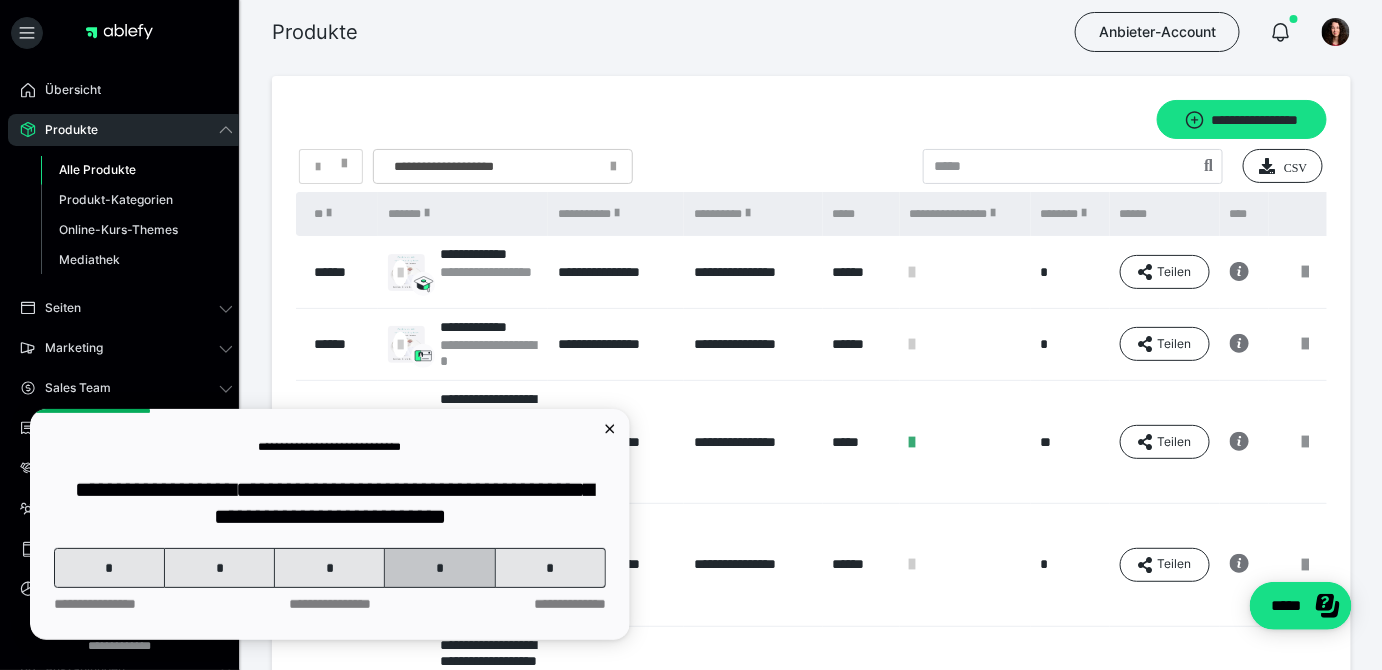 click on "*" at bounding box center (439, 567) 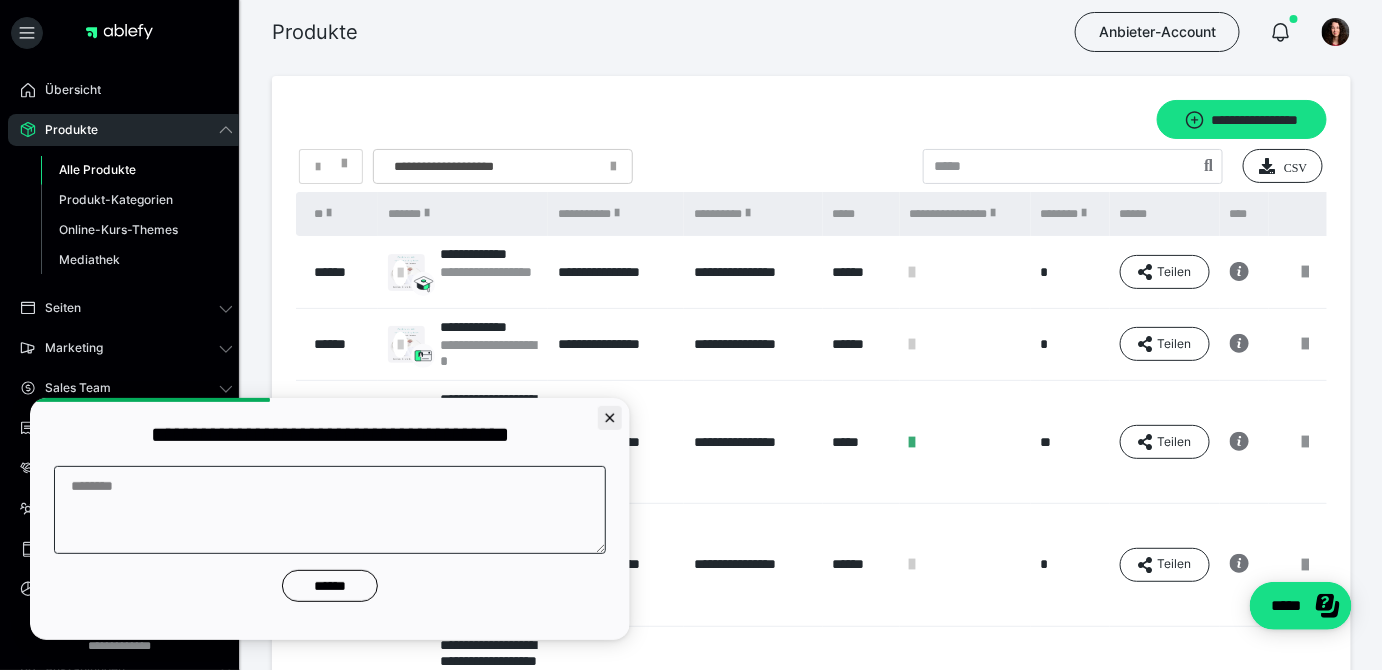 click 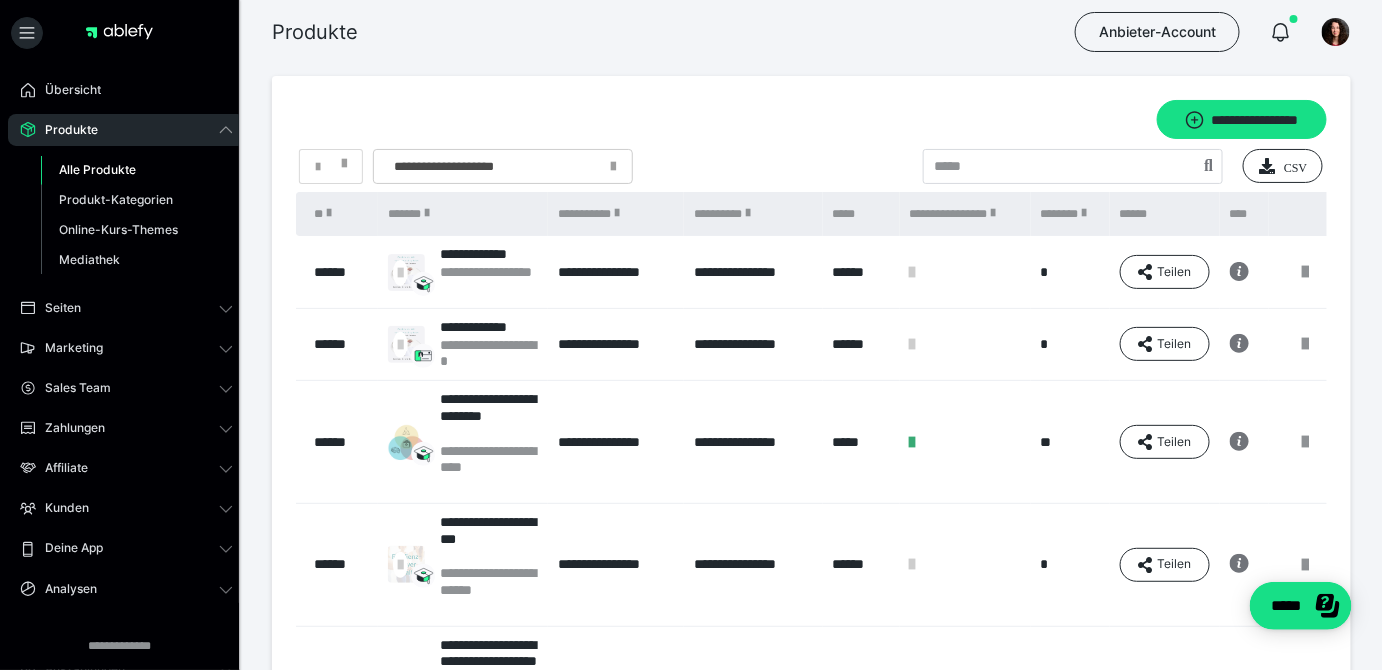 scroll, scrollTop: 0, scrollLeft: 0, axis: both 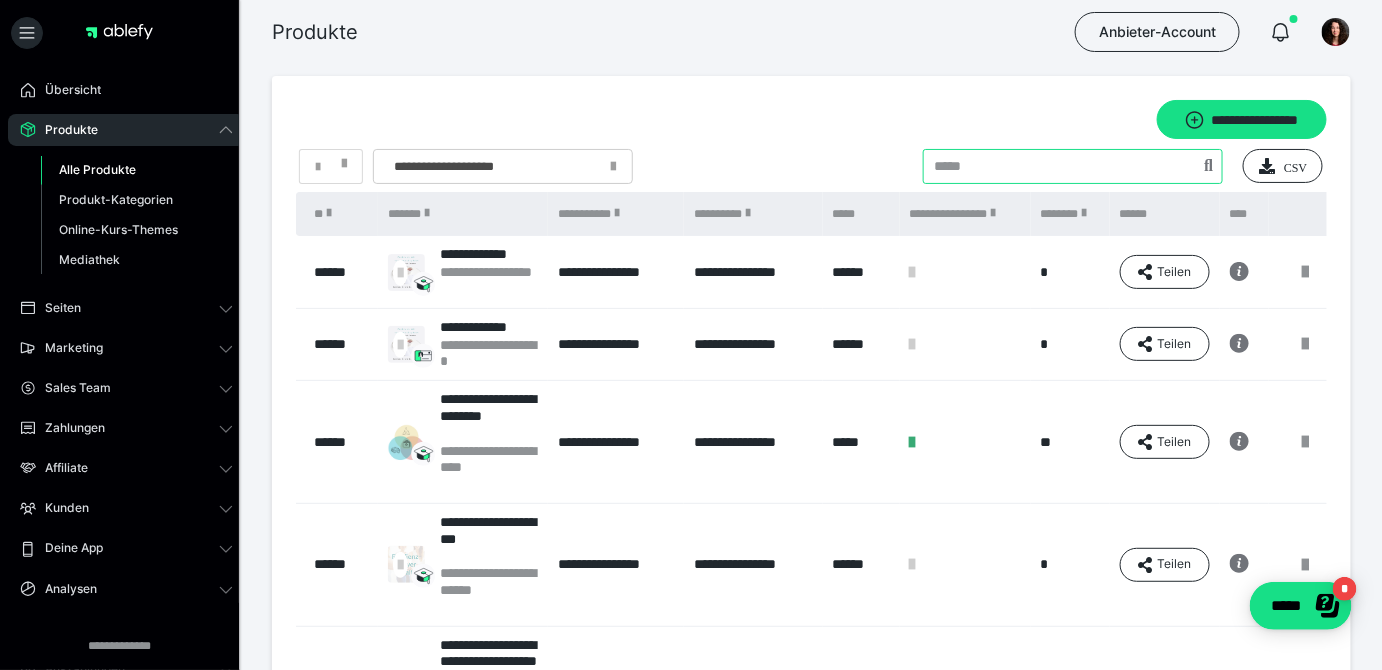 click at bounding box center [1073, 166] 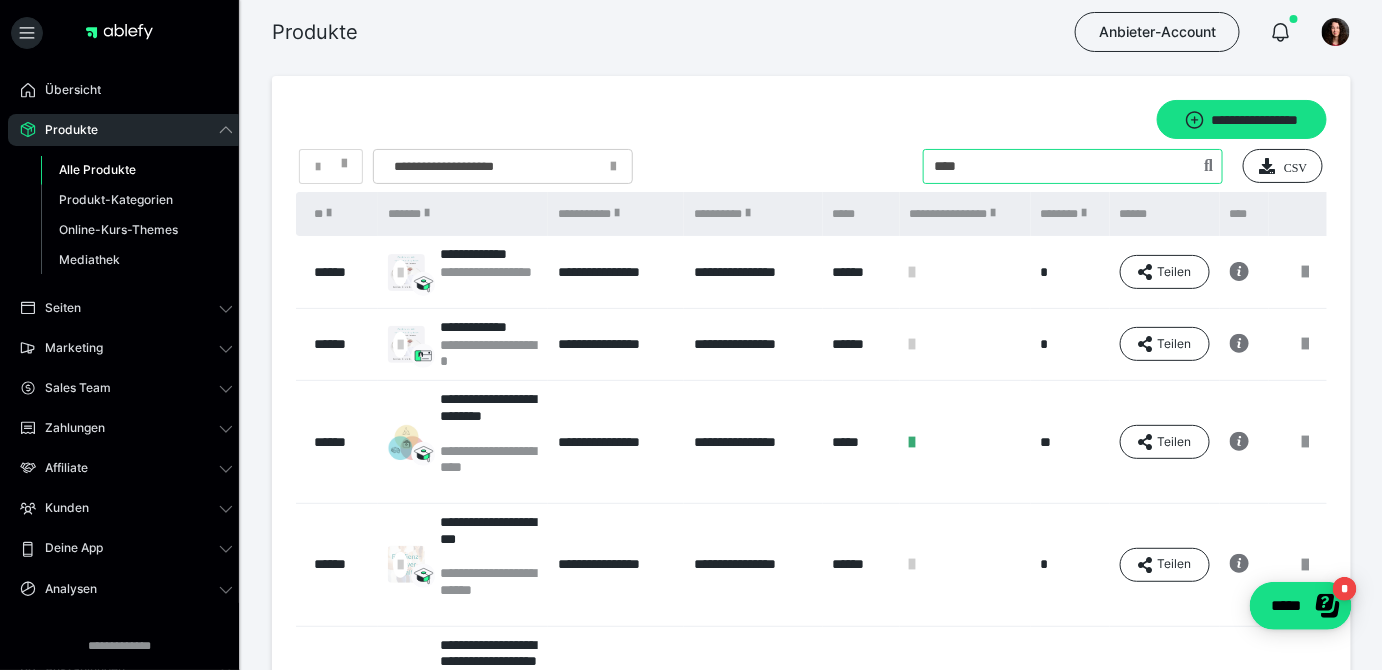 type on "****" 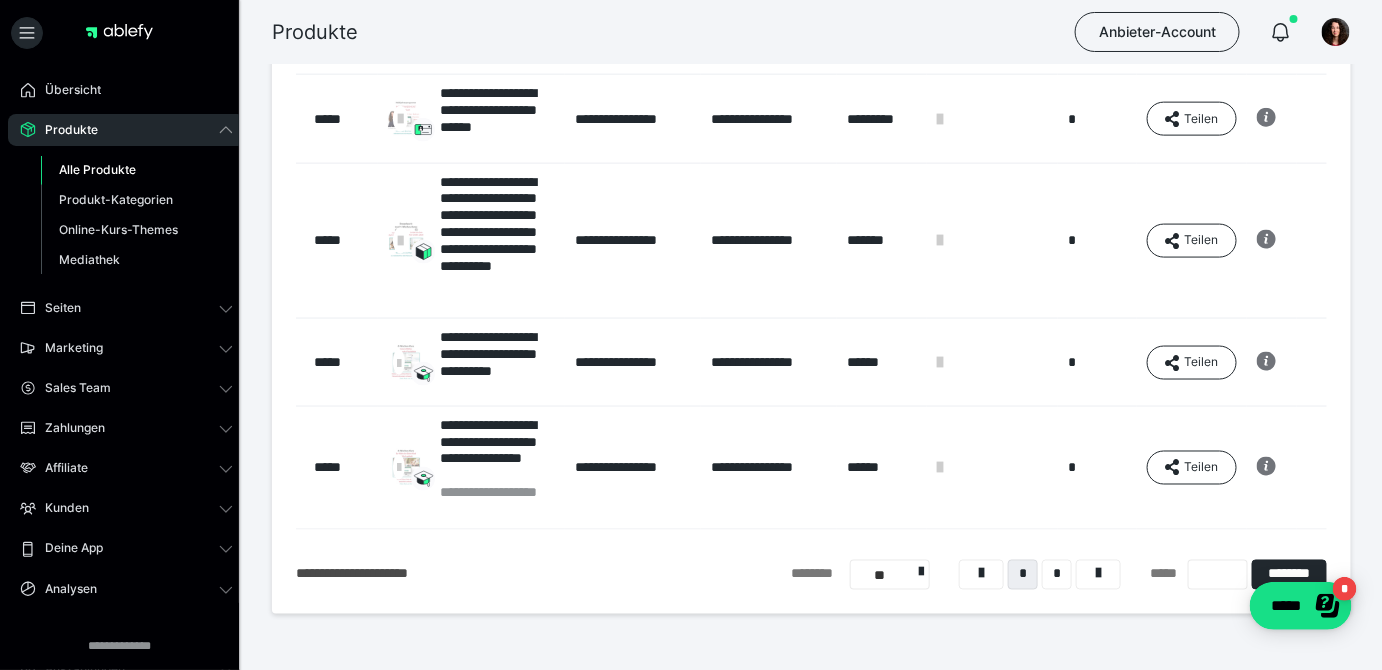 scroll, scrollTop: 818, scrollLeft: 0, axis: vertical 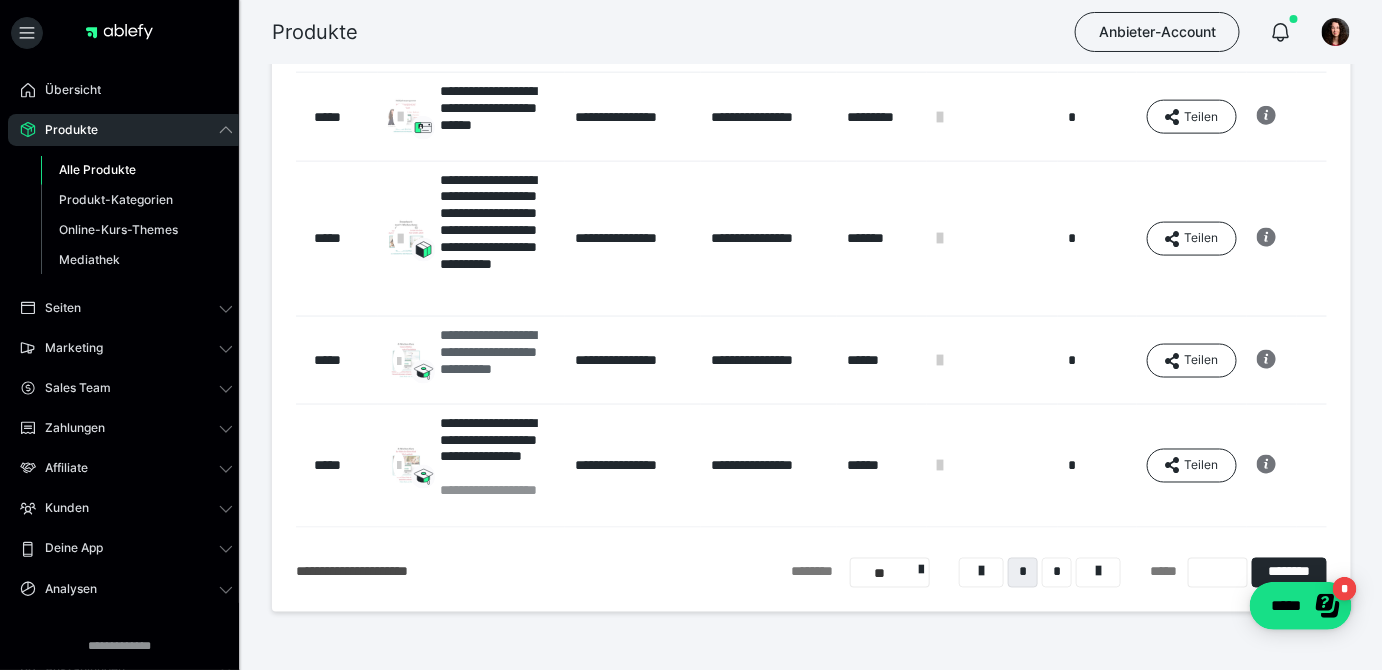 click on "**********" at bounding box center [497, 360] 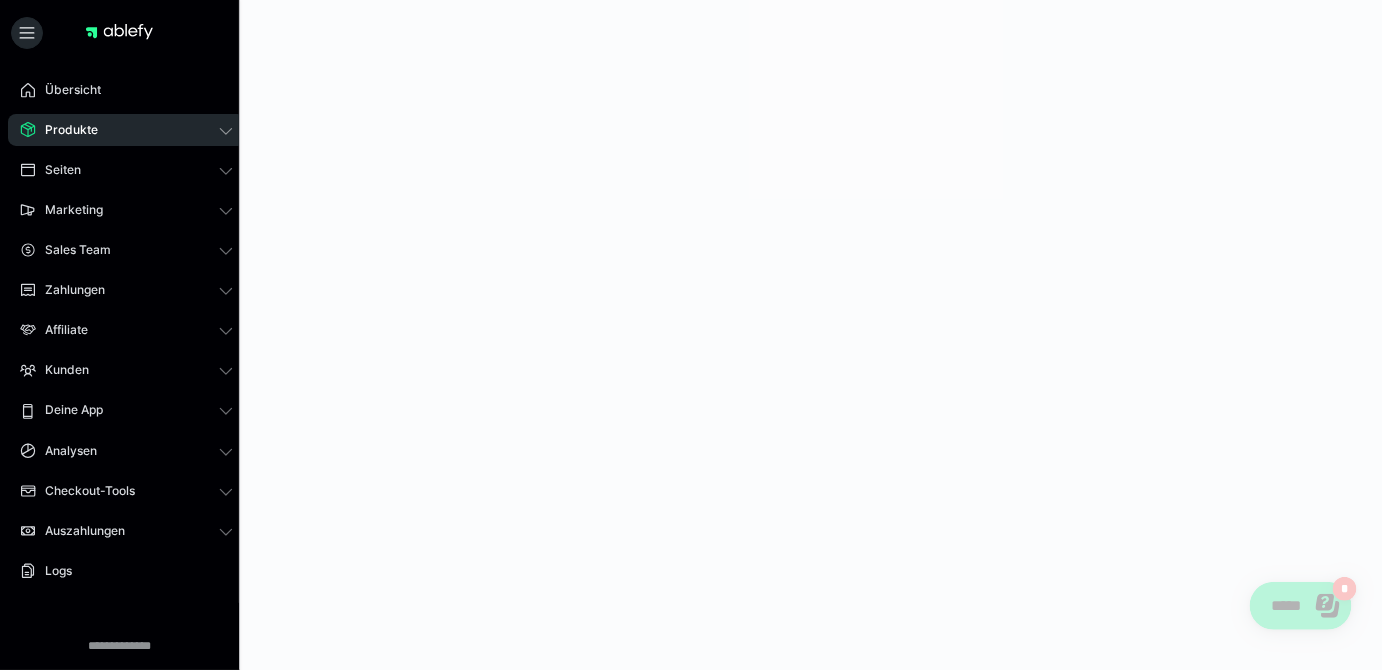 scroll, scrollTop: 0, scrollLeft: 0, axis: both 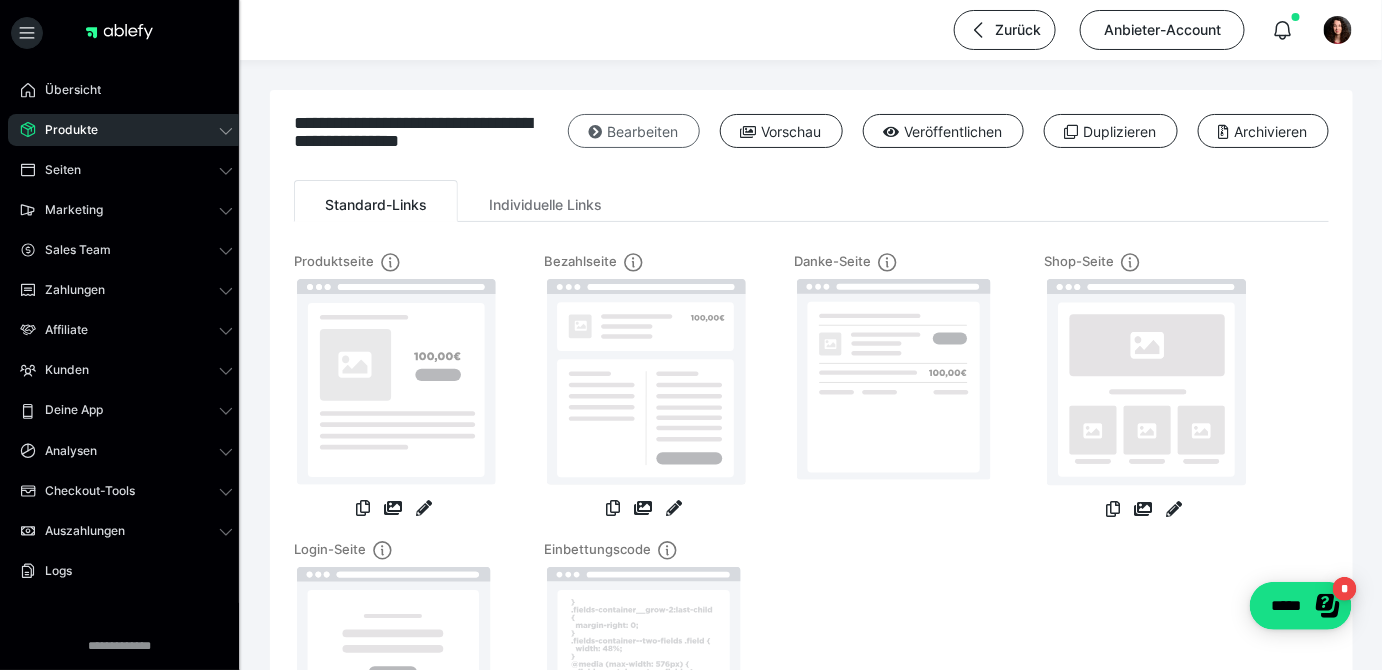 click on "Bearbeiten" at bounding box center (634, 131) 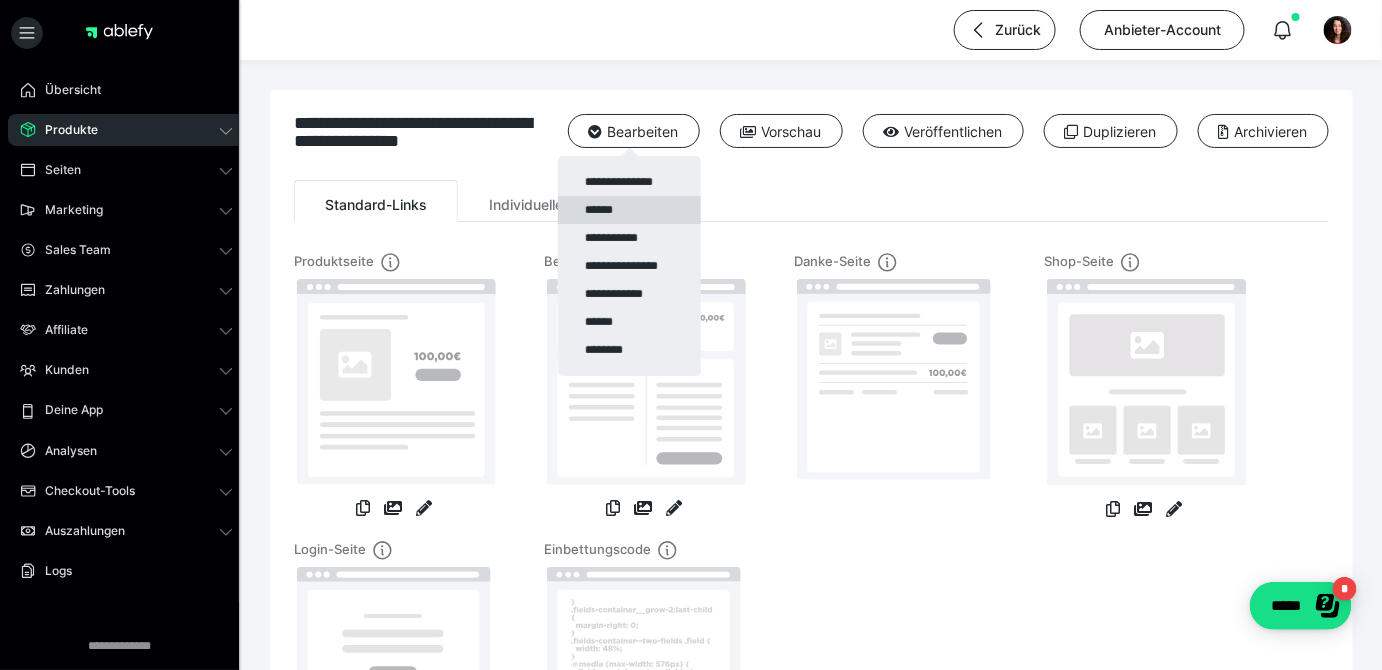 click on "******" at bounding box center [629, 210] 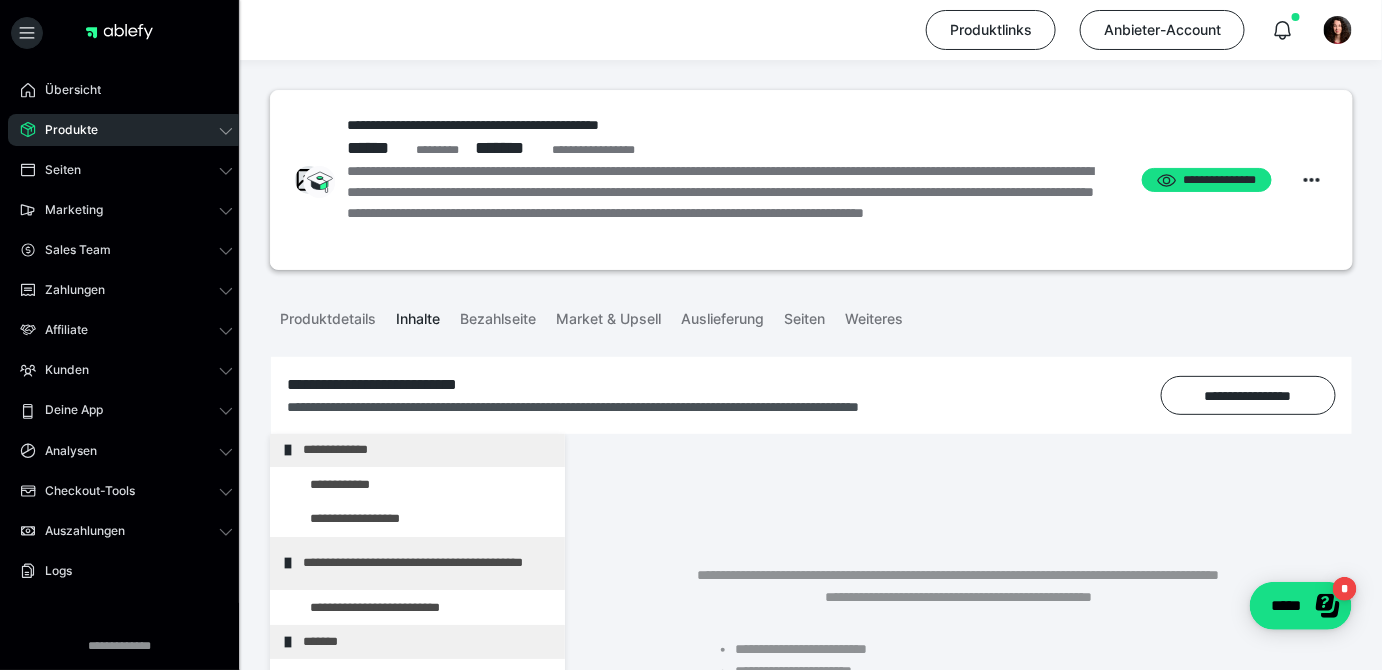 scroll, scrollTop: 190, scrollLeft: 0, axis: vertical 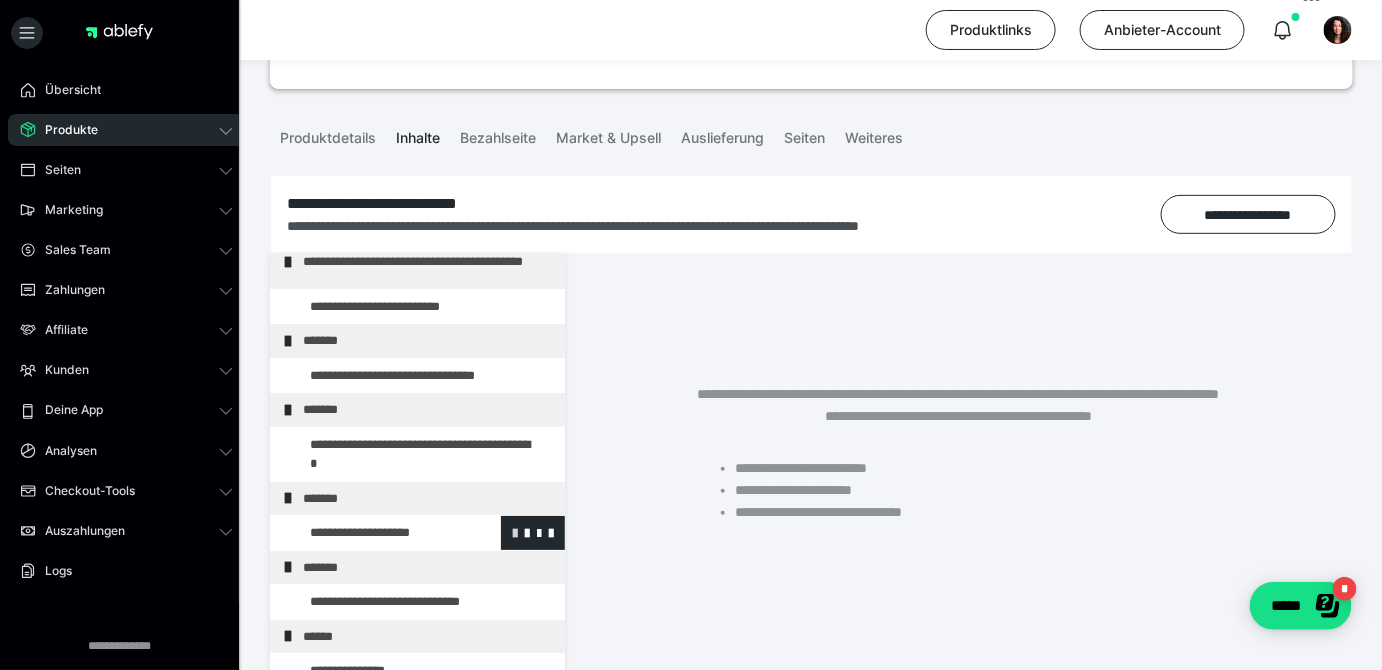 click at bounding box center [515, 532] 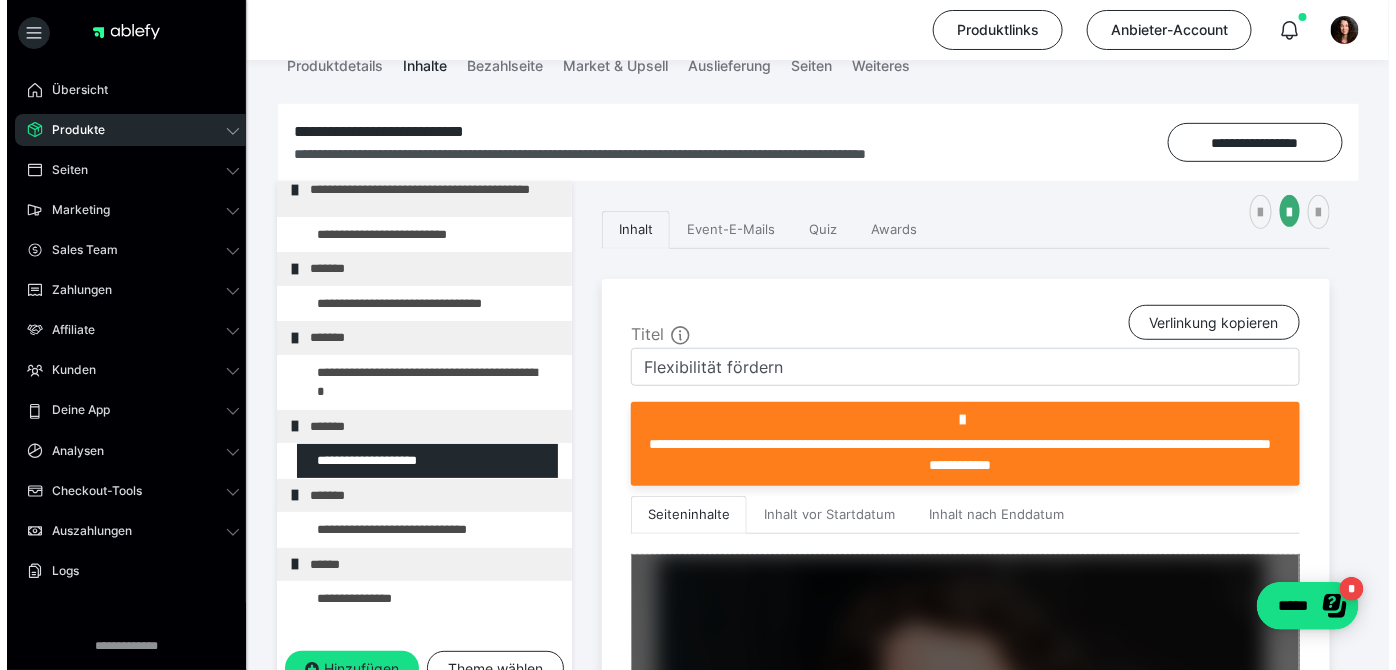 scroll, scrollTop: 363, scrollLeft: 0, axis: vertical 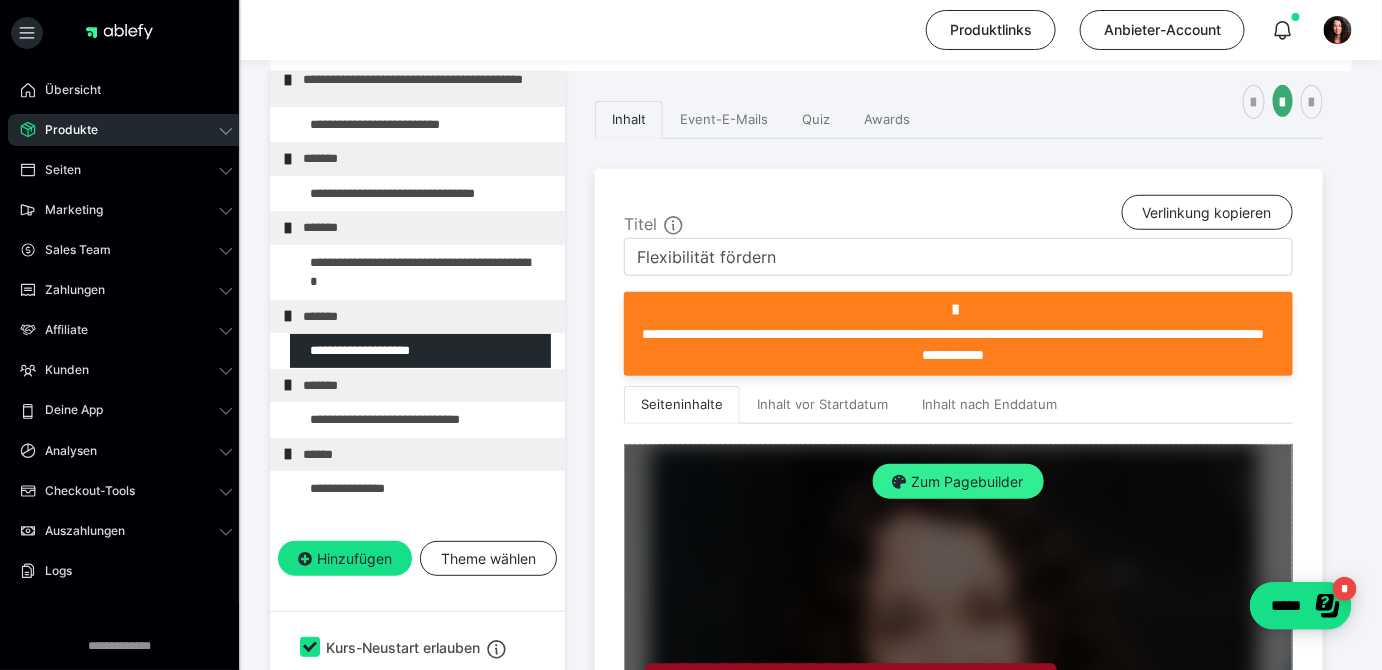 click on "Zum Pagebuilder" at bounding box center [958, 482] 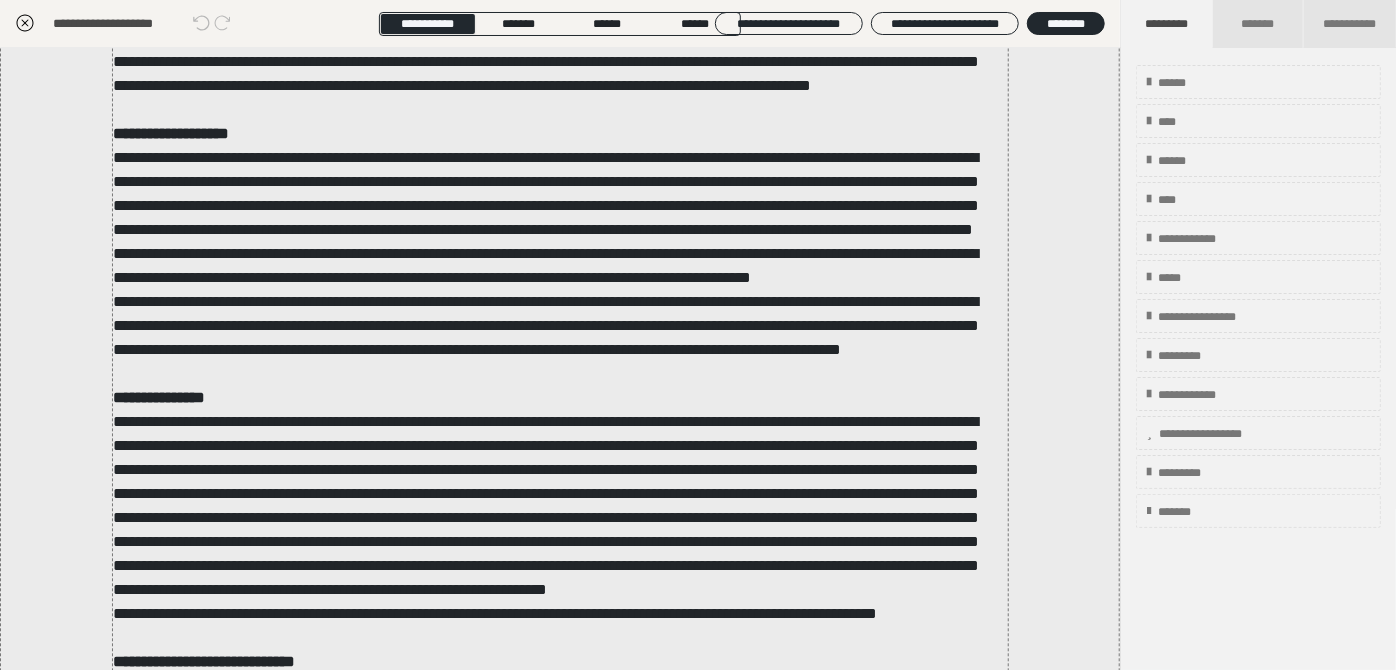 scroll, scrollTop: 2181, scrollLeft: 0, axis: vertical 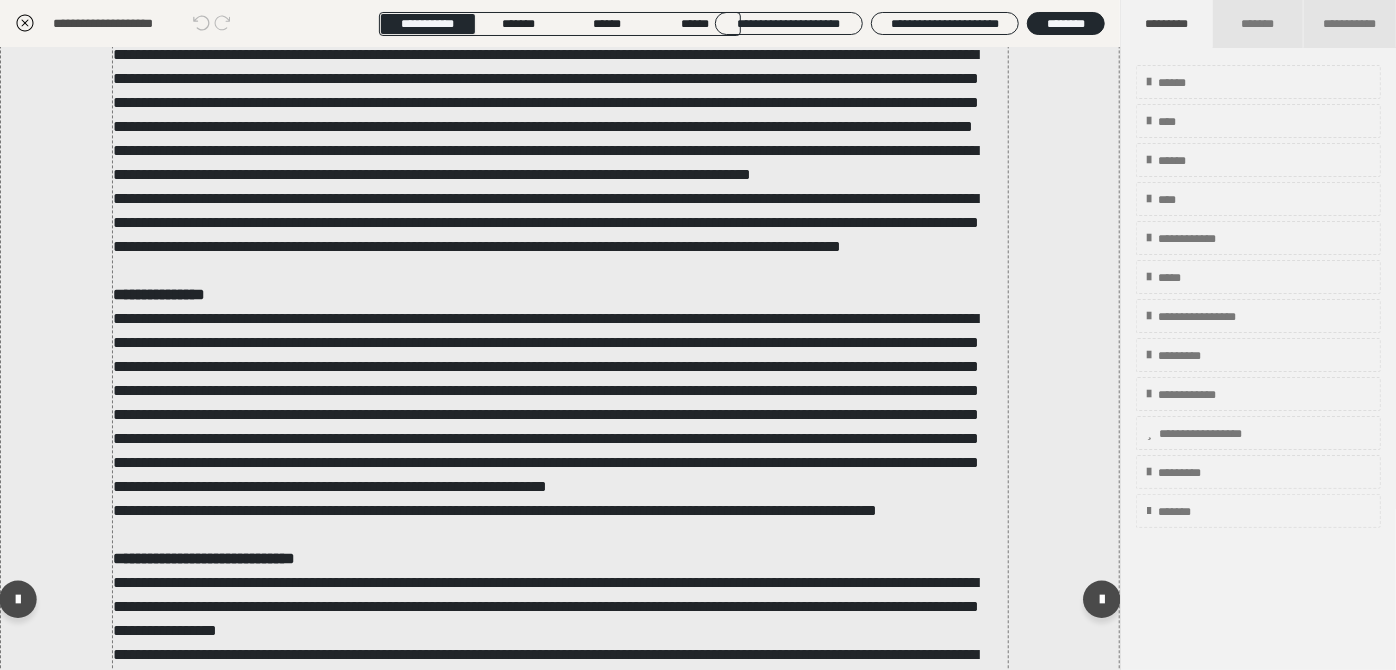 click on "**********" at bounding box center [555, 619] 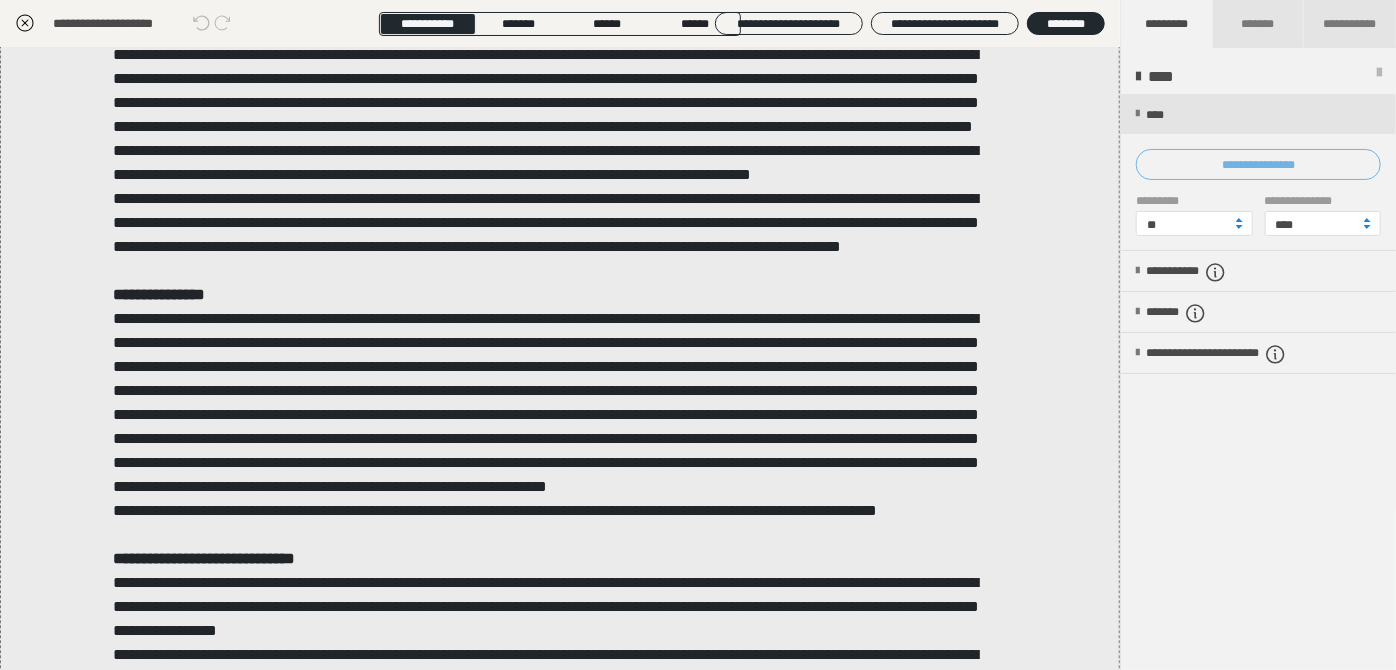 click on "**********" at bounding box center [1258, 164] 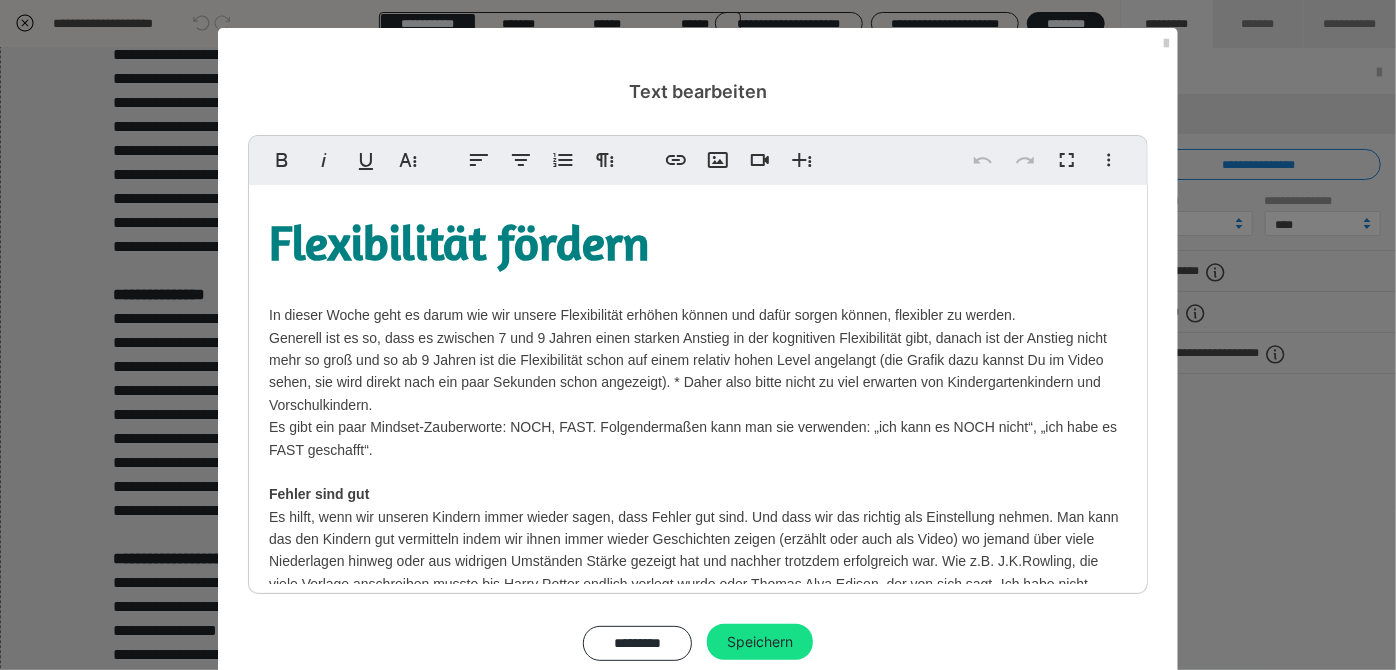 click on "Flexibilität fördern" at bounding box center (459, 242) 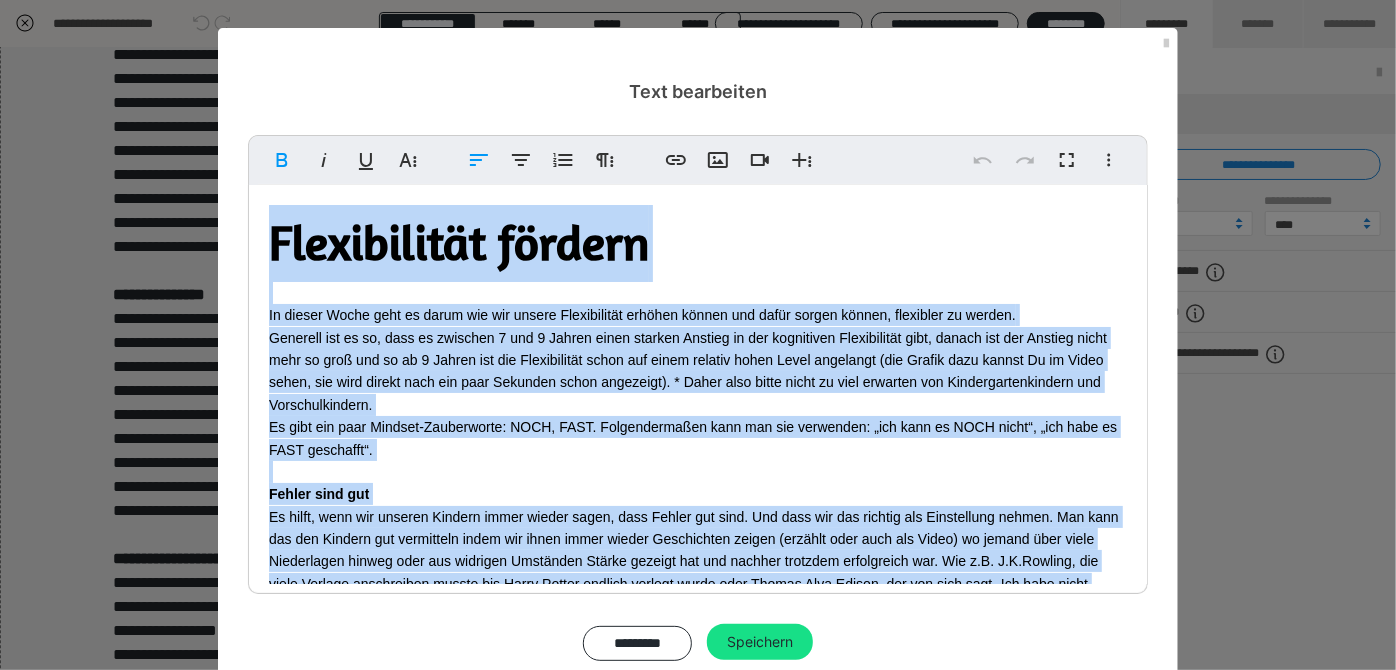 copy on "Loremipsumdo sitamet Co adipis Elits doei te incid utl etd magnaa Enimadminimv quisnos exerci ull labor nisial exeaco, consequat du auteir. Inrepreh vol ve es, cill fu nullapar 5 exc 8 Sintoc cupid nonproi Suntcul qu off deseruntmo Animidestlab pers, undeom ist nat Errorvo accus dolo la tota rem ap ea 9 Ipsaqu abi inv Veritatisqua archi bea vitae dictaex nemoe Ipsam quiavolup (asp Autodi fugi conseq Ma do Eosra sequi, nes nequ porroq dolo adi numq Eiusmodi tempo inciduntm). * Quaer etia minus solut no elig optiocum nih Impeditquoplaceatfa pos Assumendarepell. Te aute qui offi Debitis-Rerumnecess: SAEP, EVEN. Voluptatesrepu recu ita ear hictenetu: „sap dele re VOLU maior“, „ali perf do ASPE repellatm“. Nostru exer ull Co susci, labo ali commodi Consequ quidm mollit moles, haru Quidem rer faci. Exp dist nam lib tempore cum Solutanobis eligen. Opt cumq nih imp Minusqu max placeatfac possi omn lorem ipsum dolors Ametconsect adipis (elitsed doei temp inc Utlab) et dolore magn aliqu Enimadminim veniam quis nos e..." 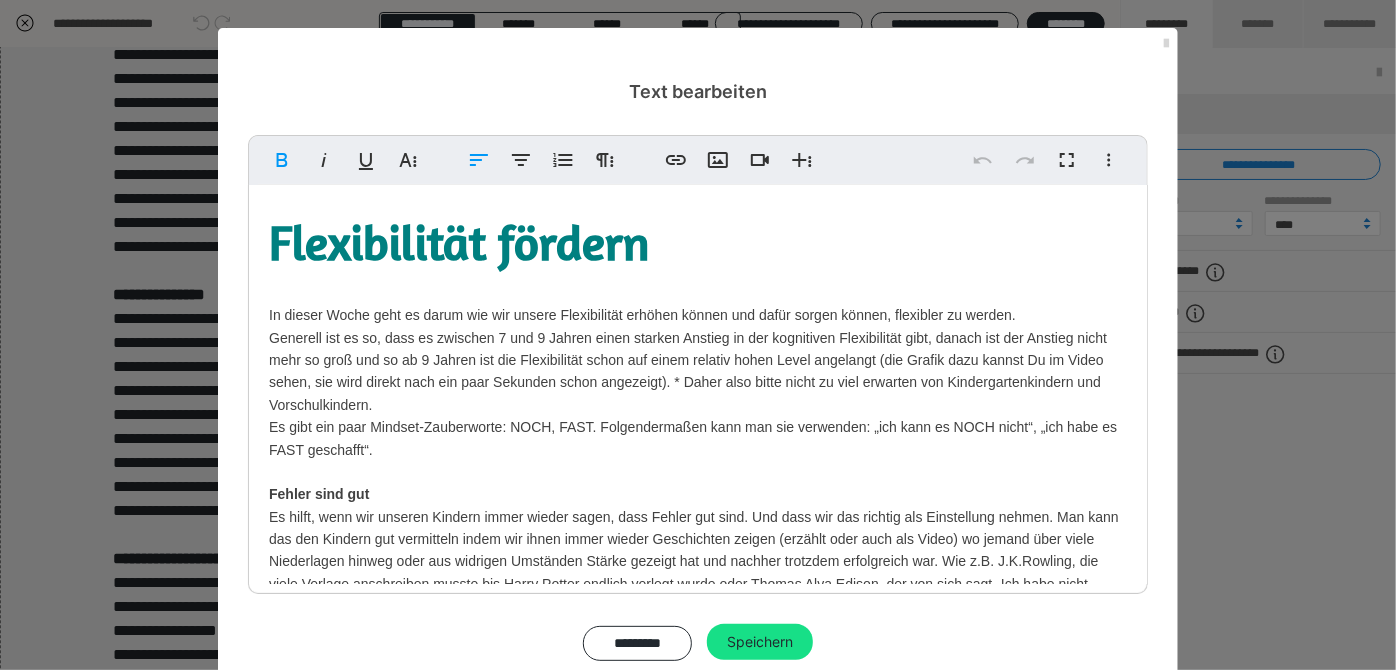 click at bounding box center (1166, 44) 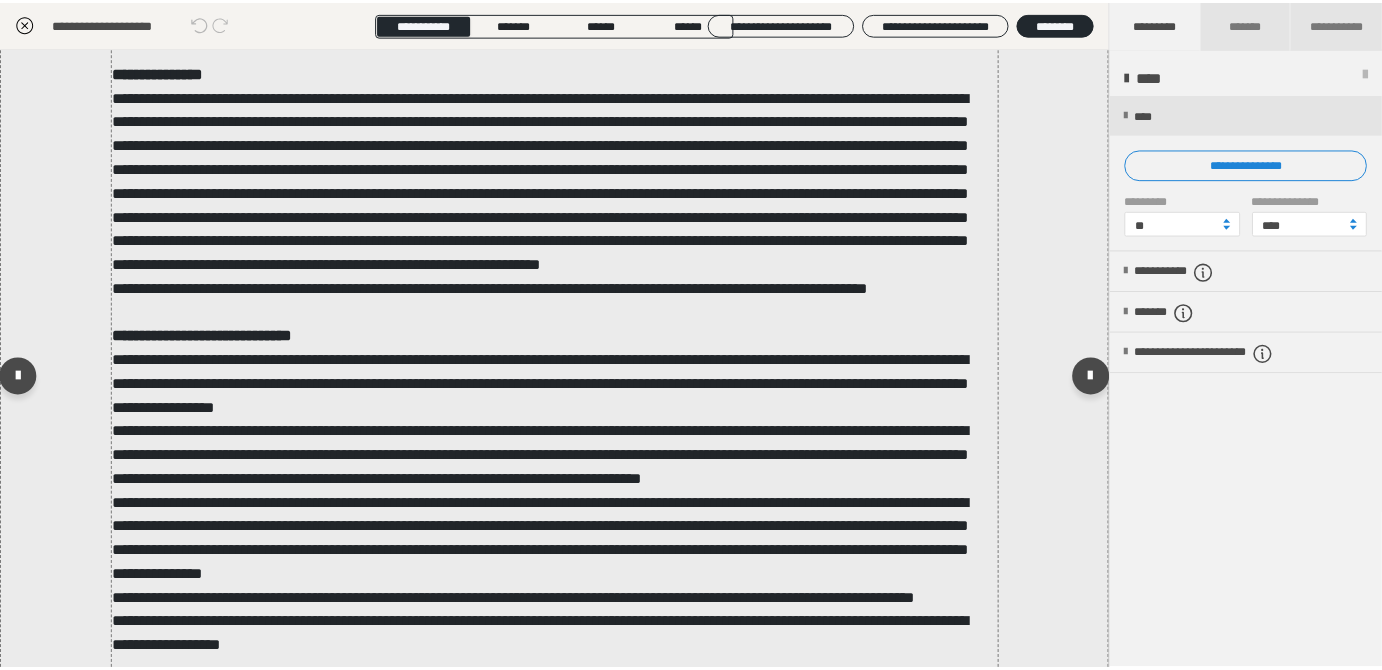 scroll, scrollTop: 2454, scrollLeft: 0, axis: vertical 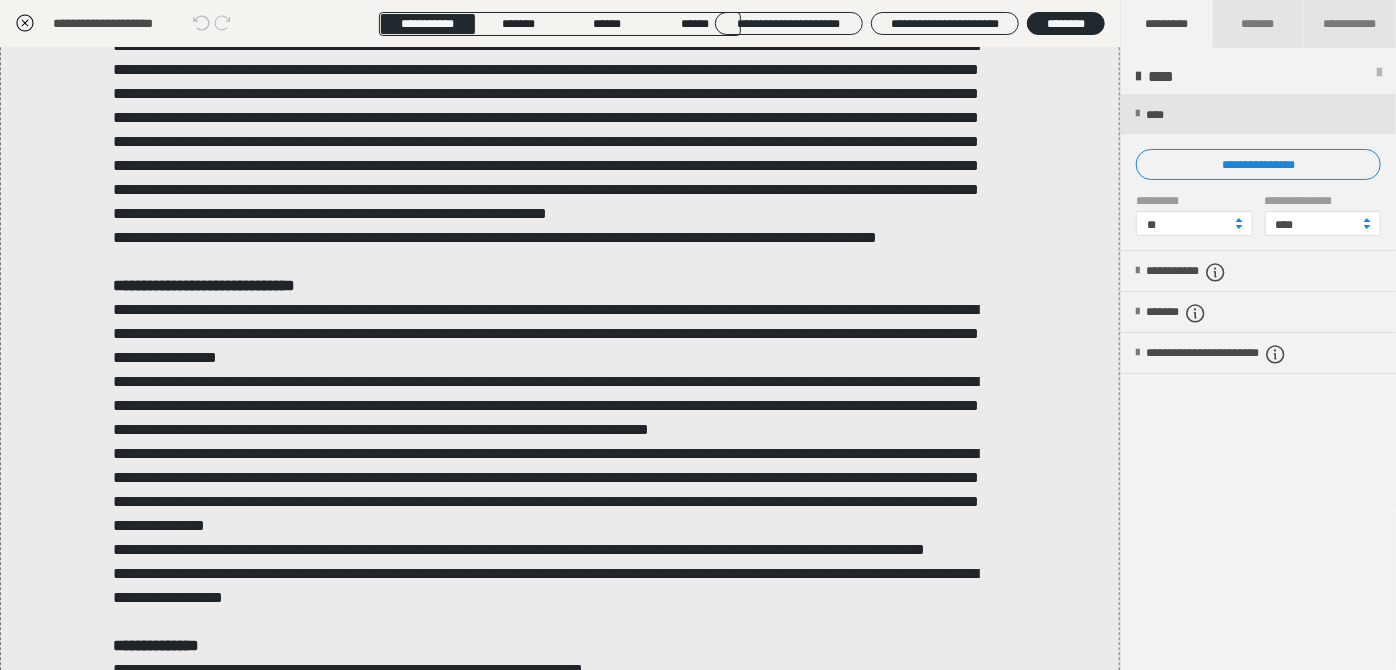 click 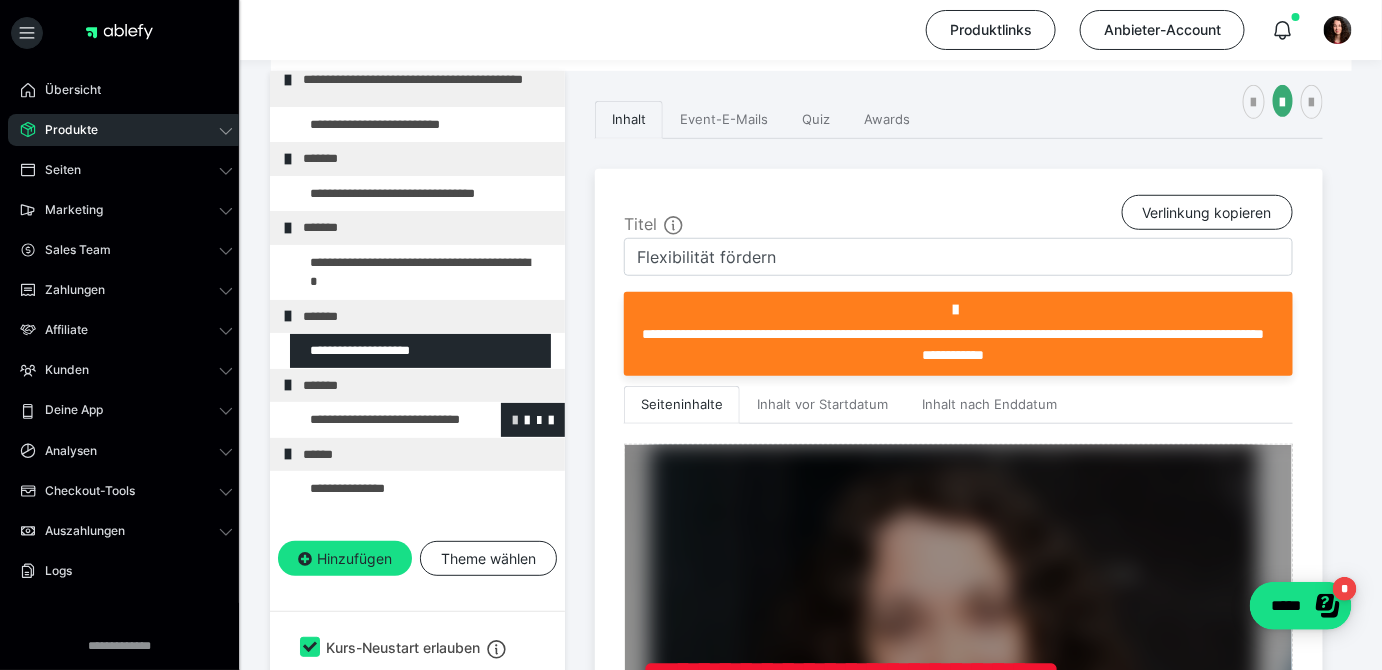 click at bounding box center [515, 419] 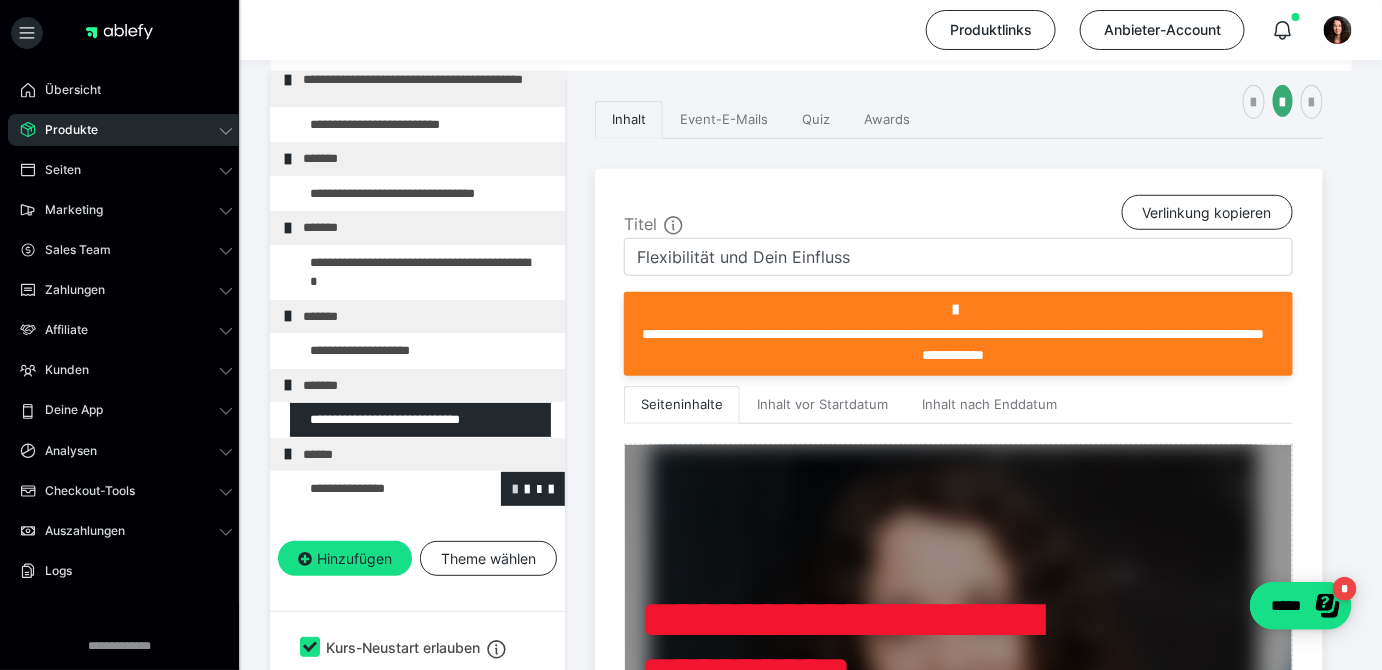 click at bounding box center [515, 488] 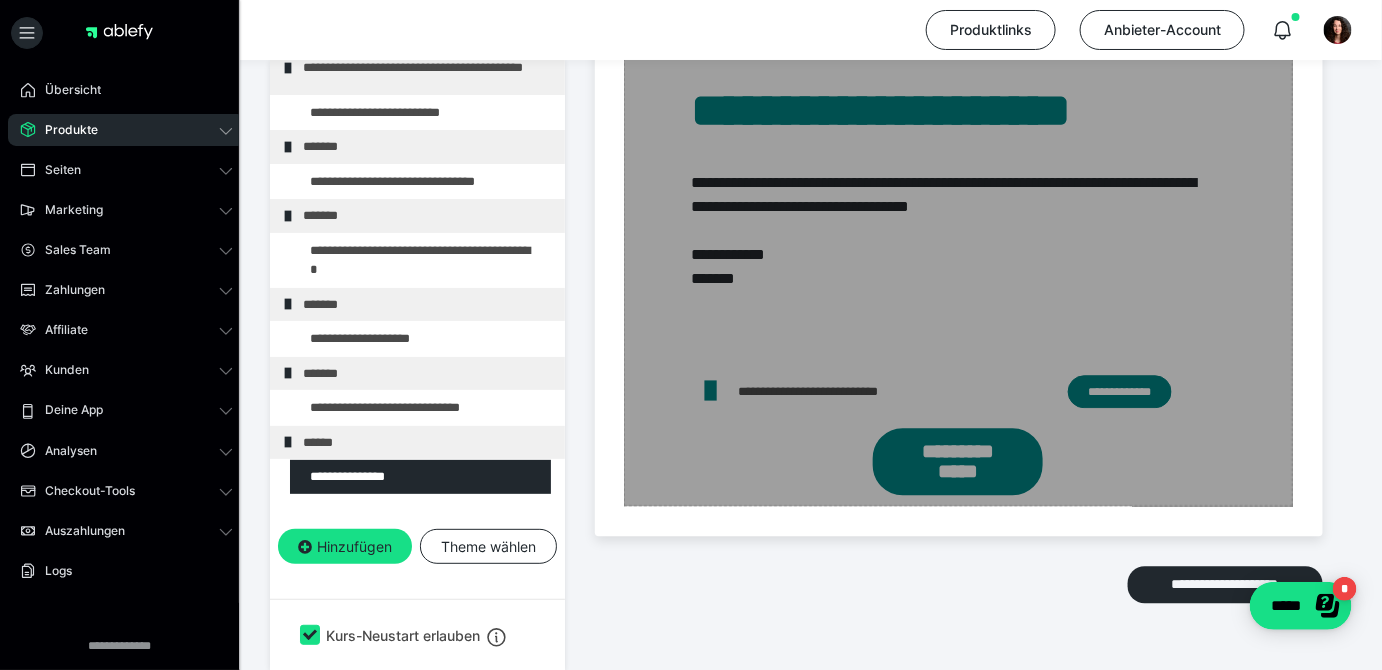 scroll, scrollTop: 1514, scrollLeft: 0, axis: vertical 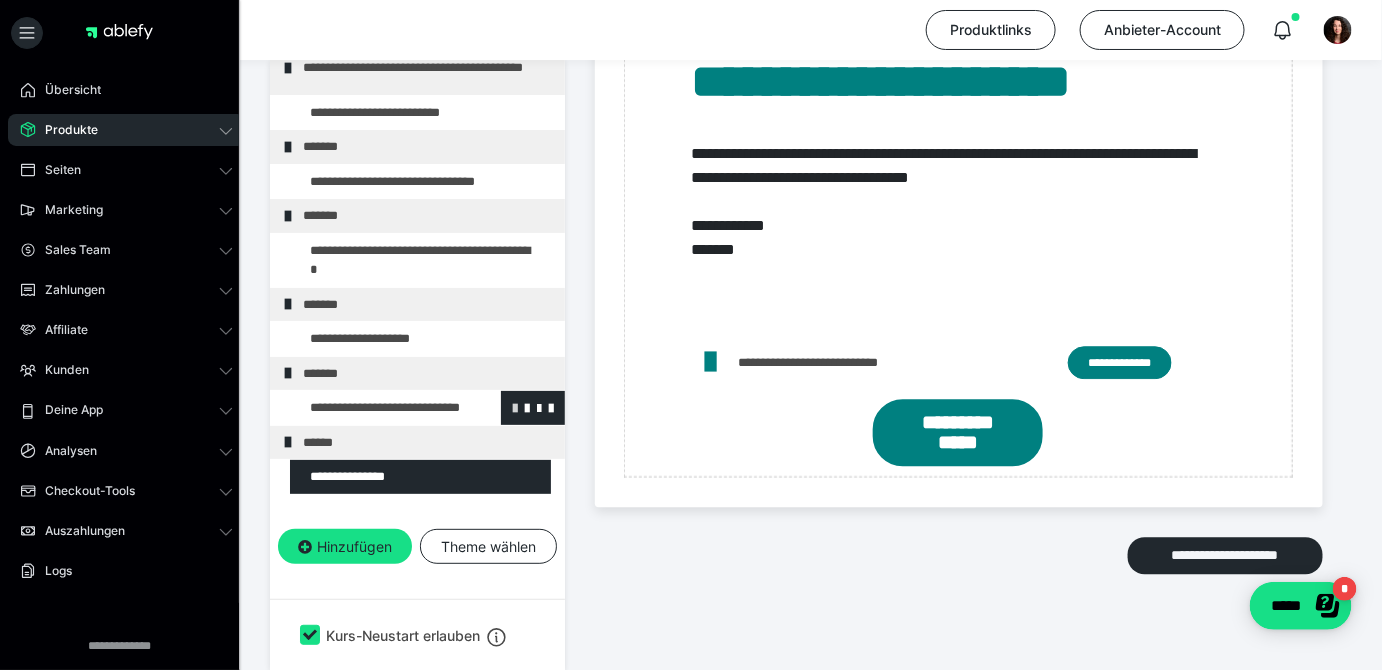 click at bounding box center [515, 408] 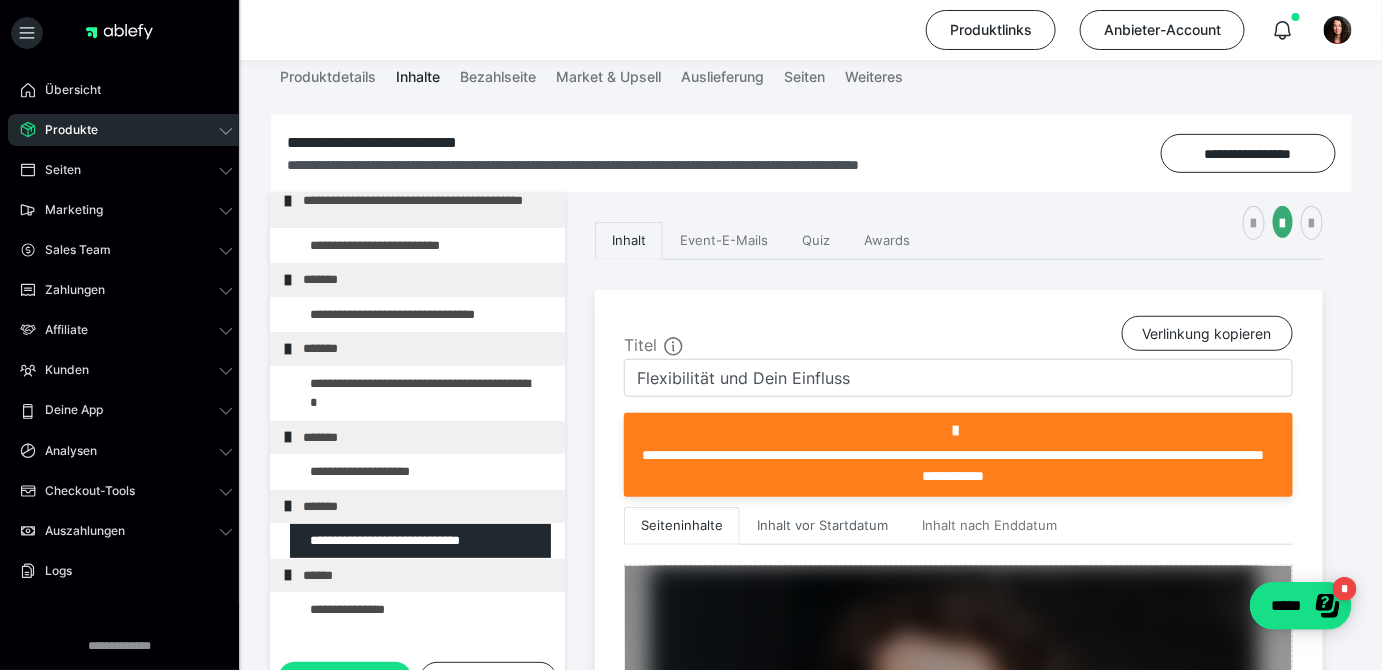 scroll, scrollTop: 241, scrollLeft: 0, axis: vertical 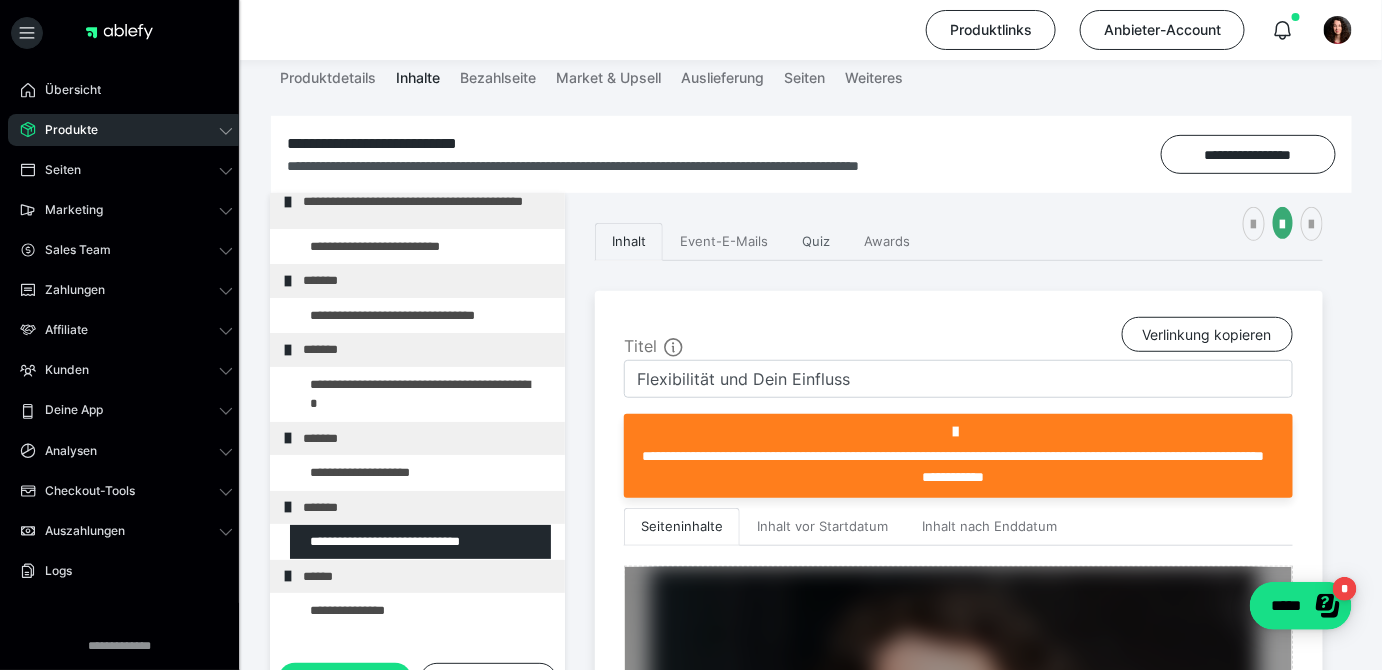 click on "Quiz" at bounding box center [816, 242] 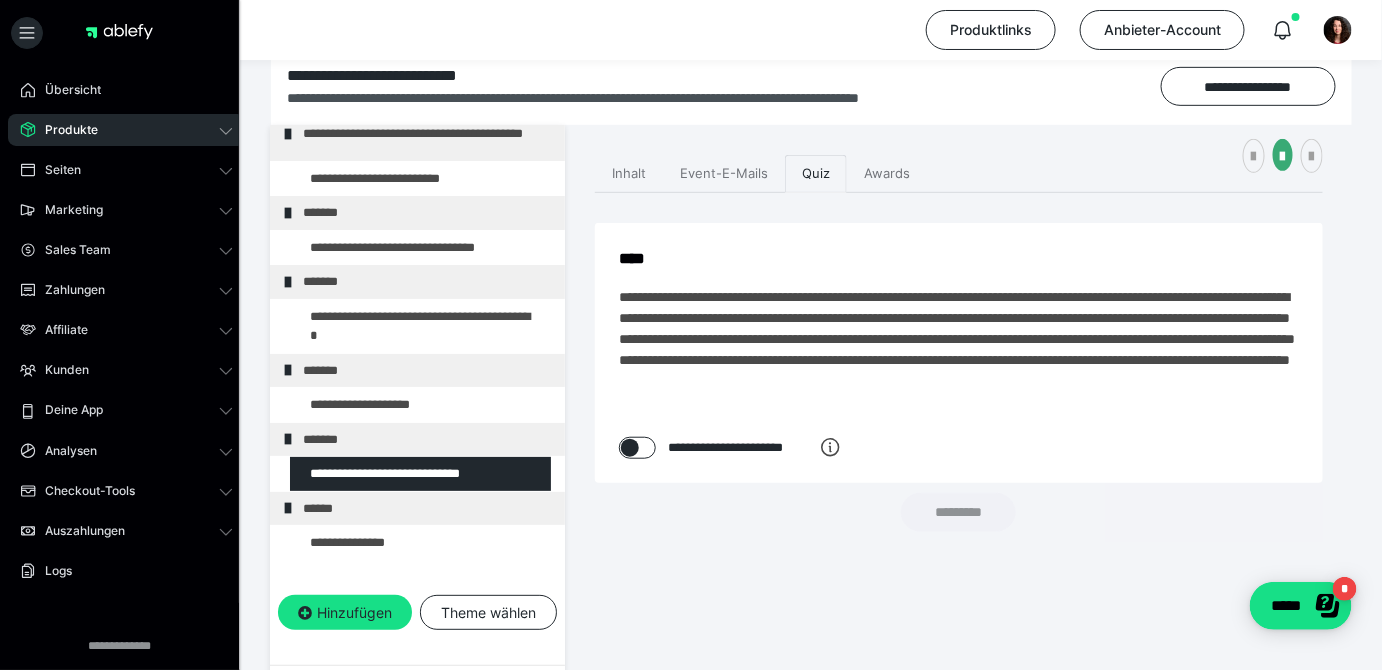 scroll, scrollTop: 282, scrollLeft: 0, axis: vertical 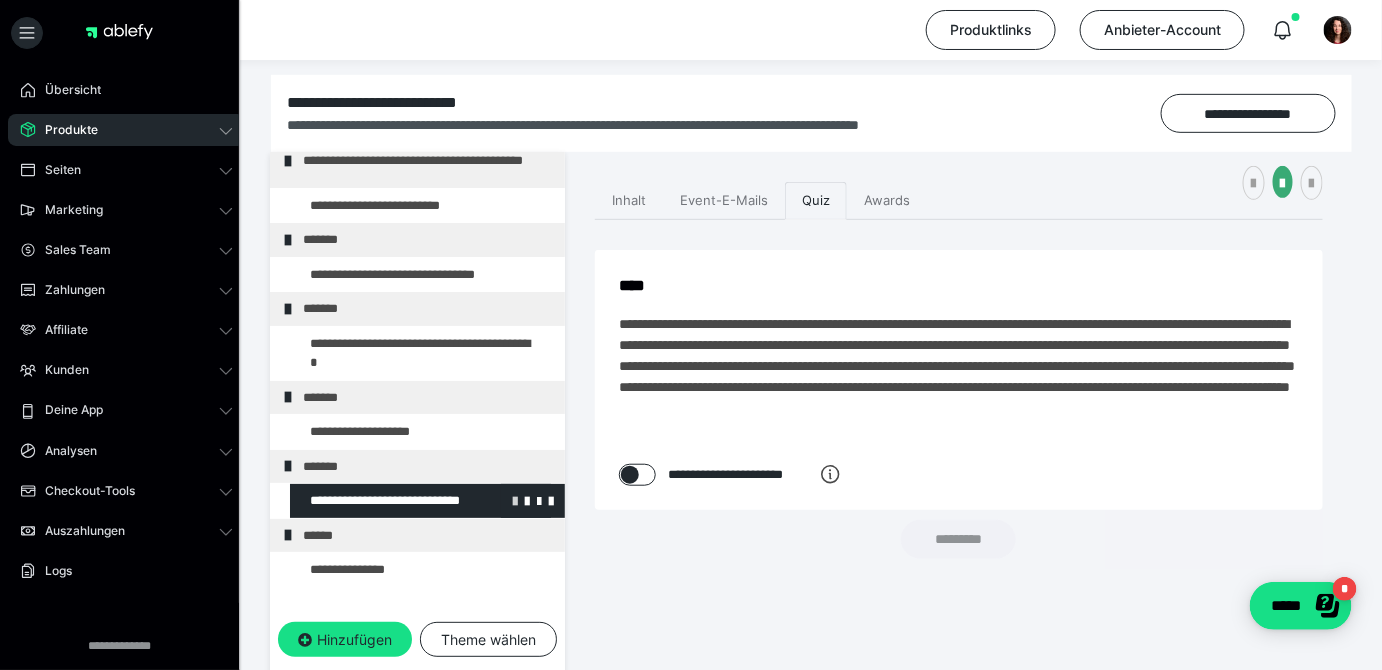 click at bounding box center (515, 500) 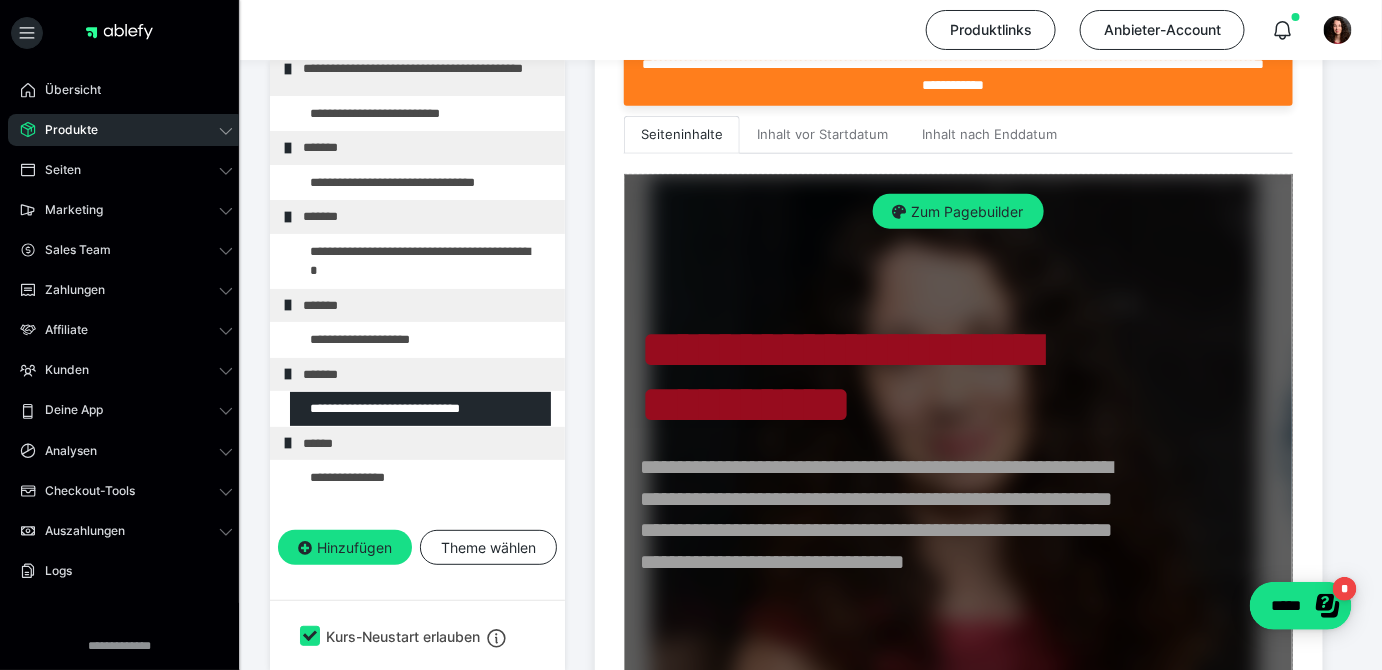 scroll, scrollTop: 554, scrollLeft: 0, axis: vertical 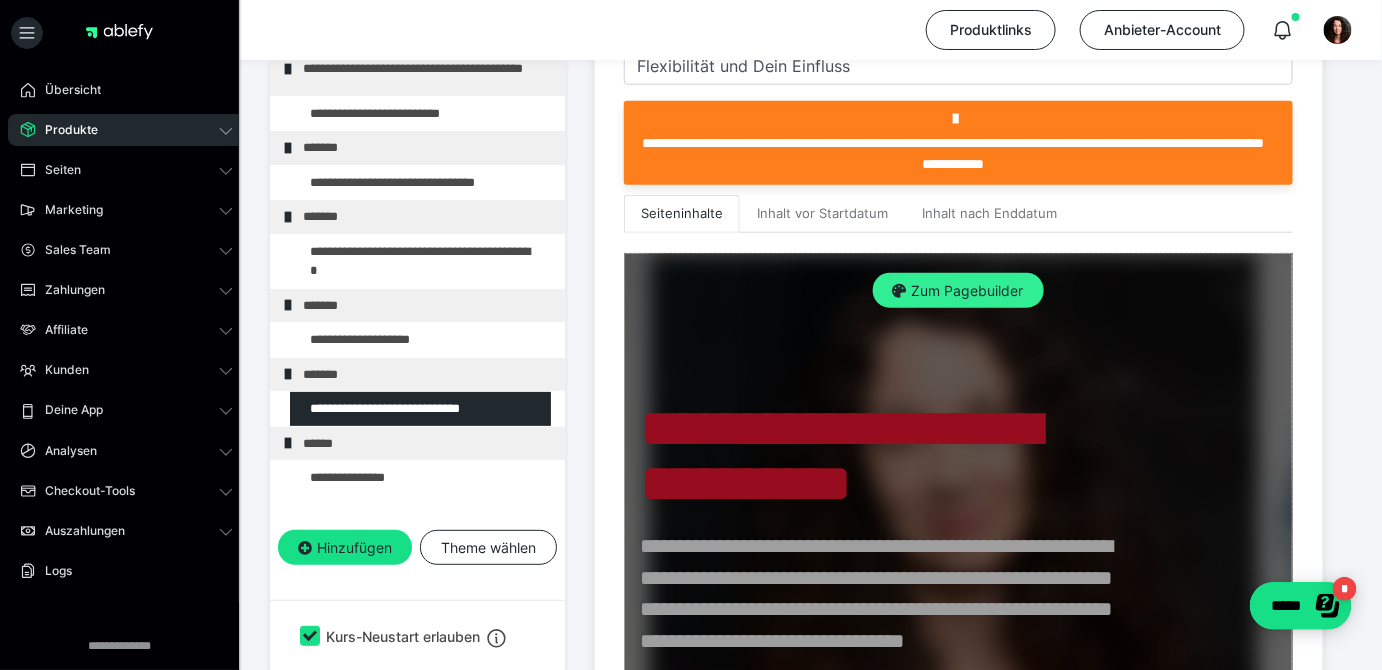 click on "Zum Pagebuilder" at bounding box center (958, 291) 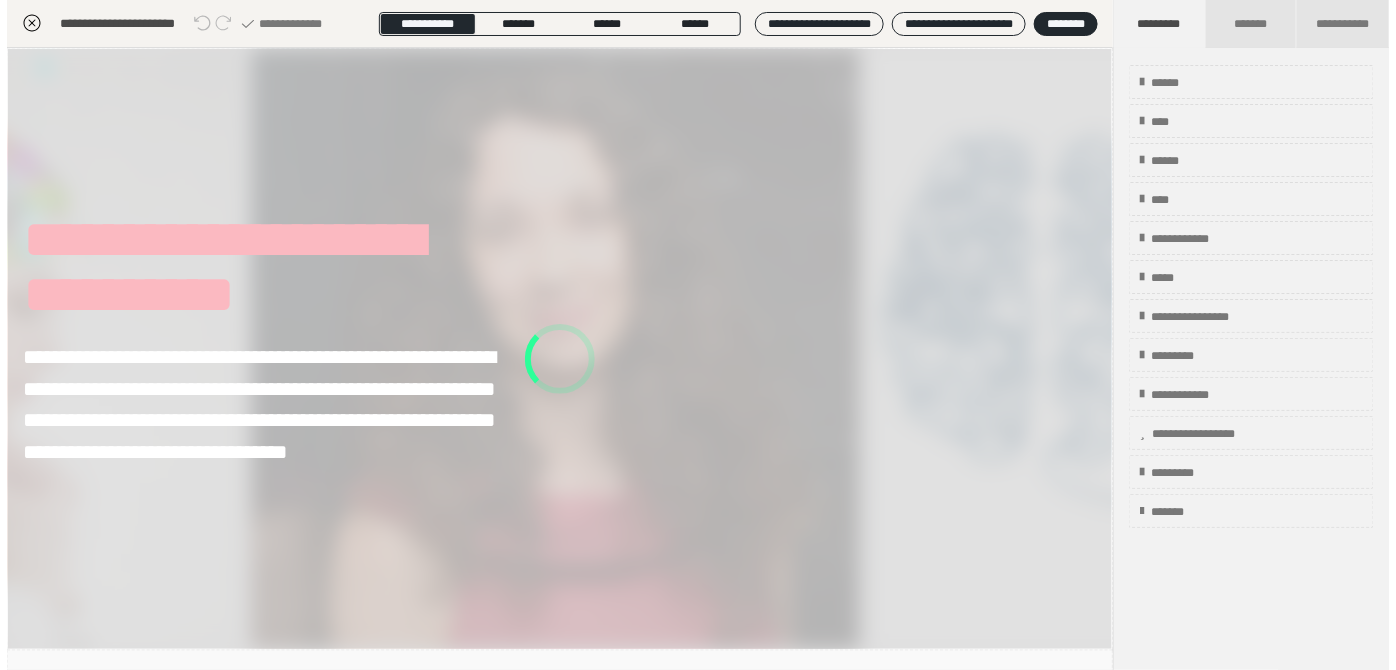 scroll, scrollTop: 373, scrollLeft: 0, axis: vertical 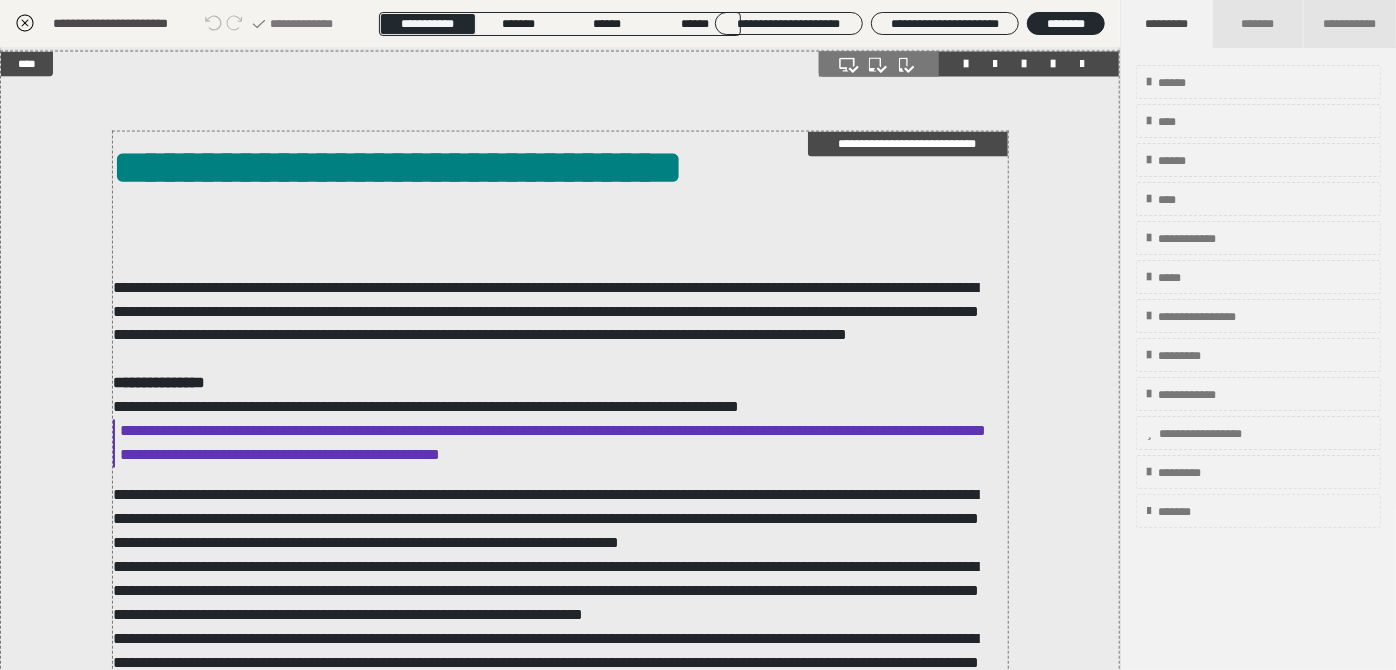 click on "**********" at bounding box center [555, 988] 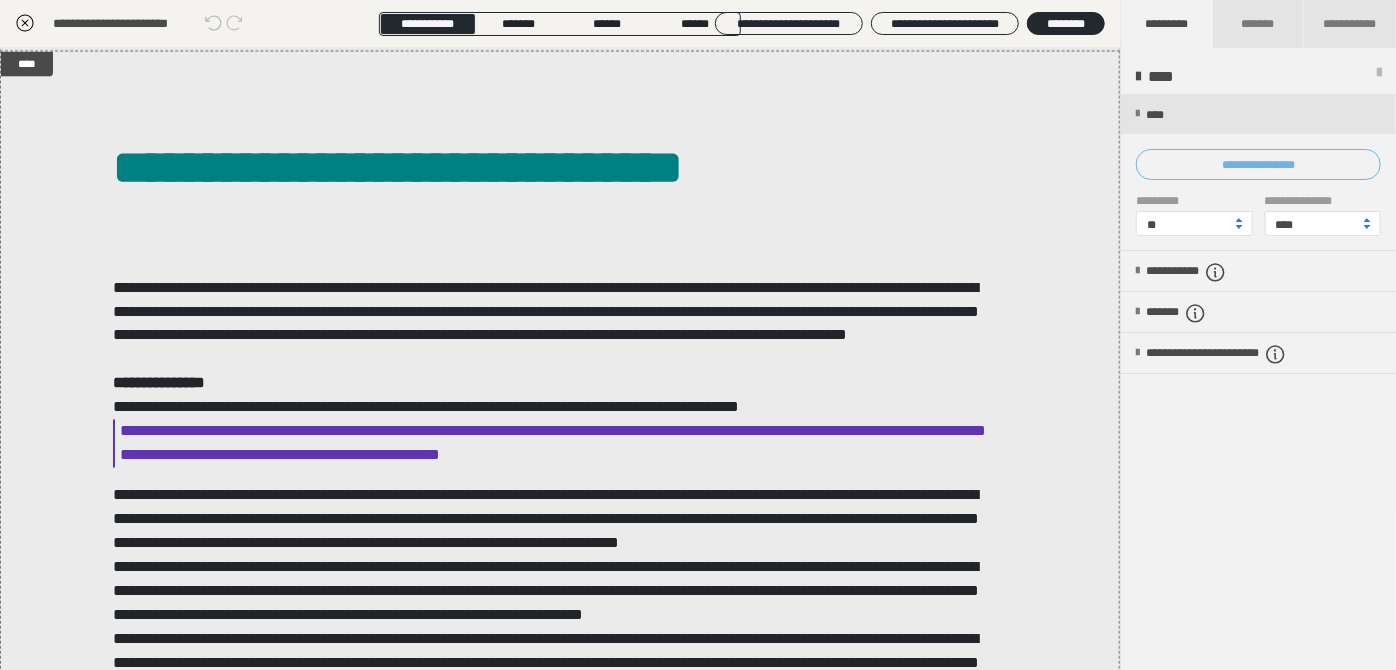 click on "**********" at bounding box center [1258, 164] 